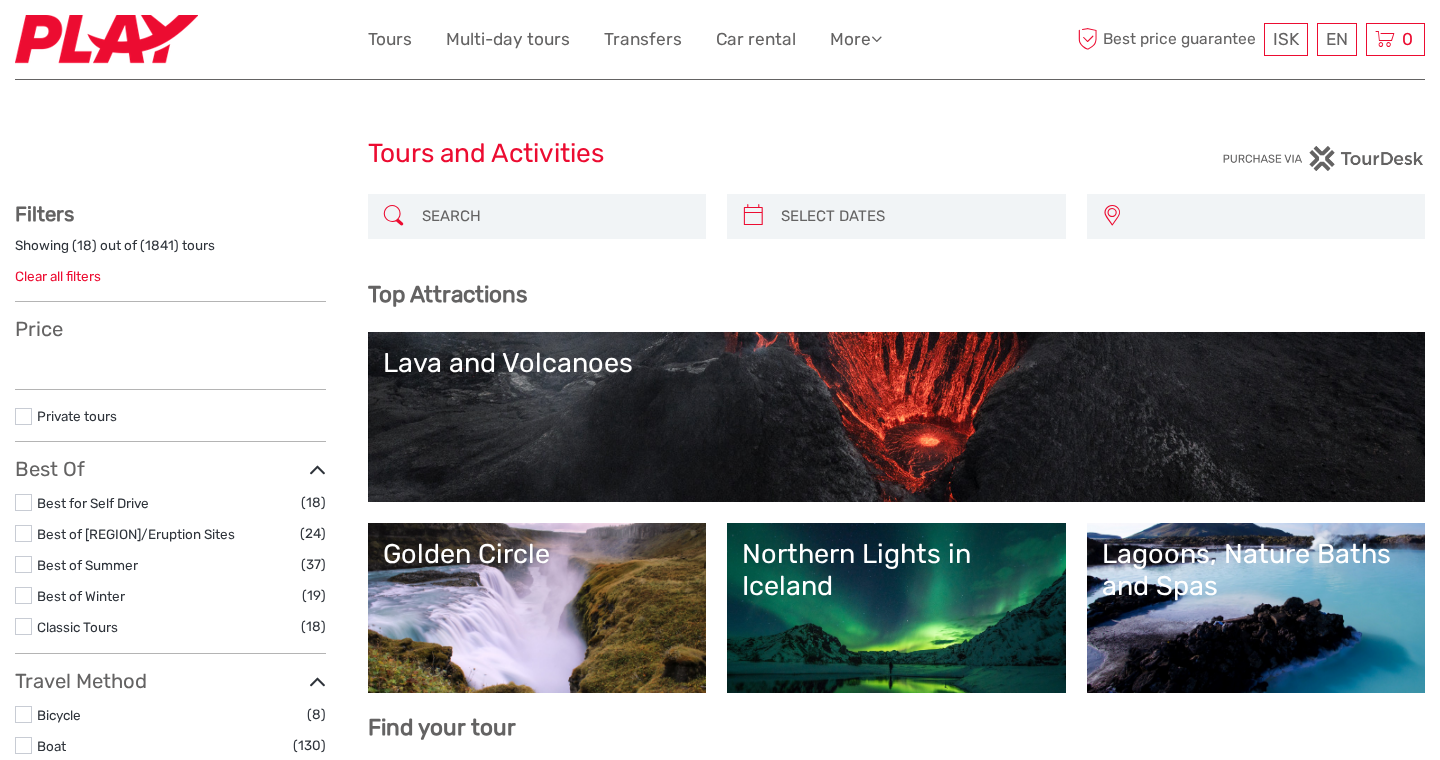 select 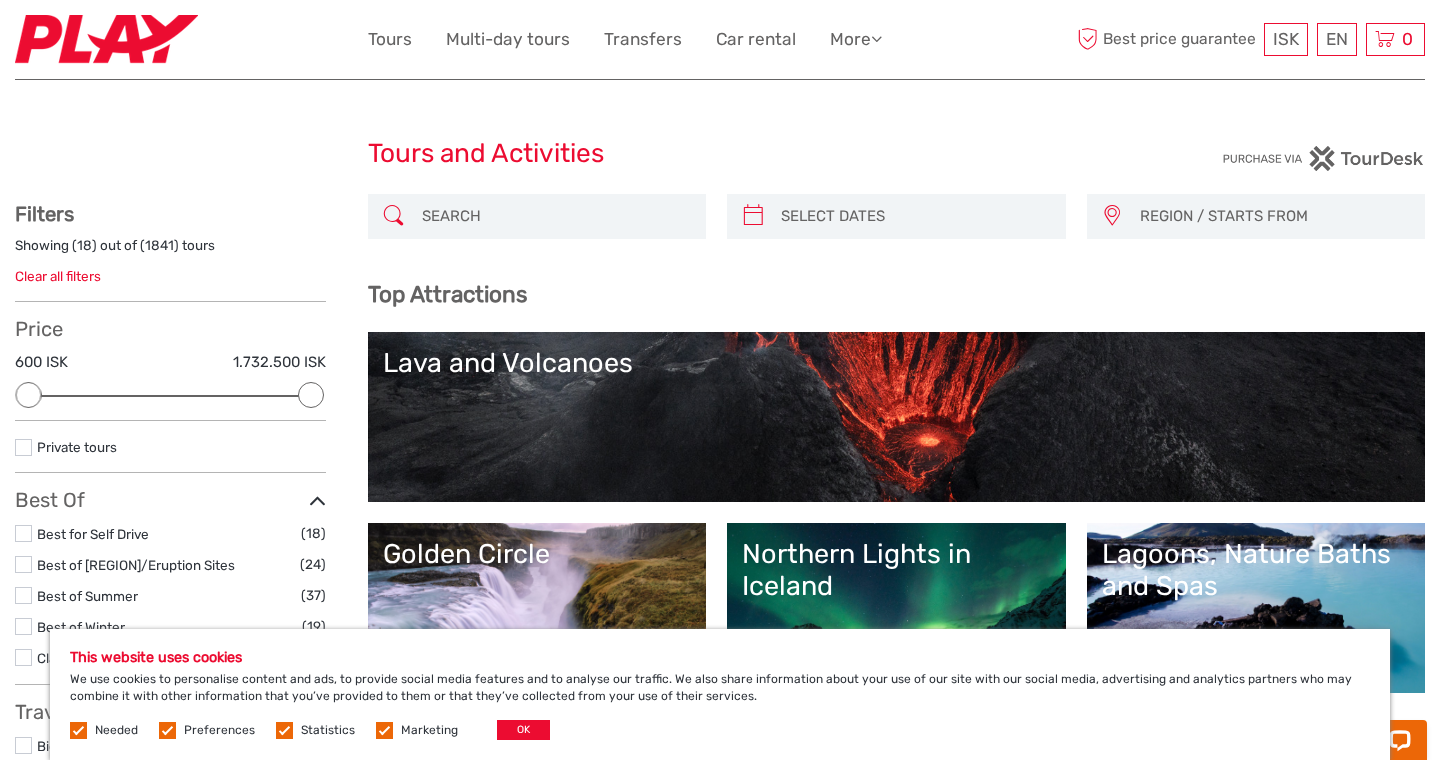 scroll, scrollTop: 0, scrollLeft: 0, axis: both 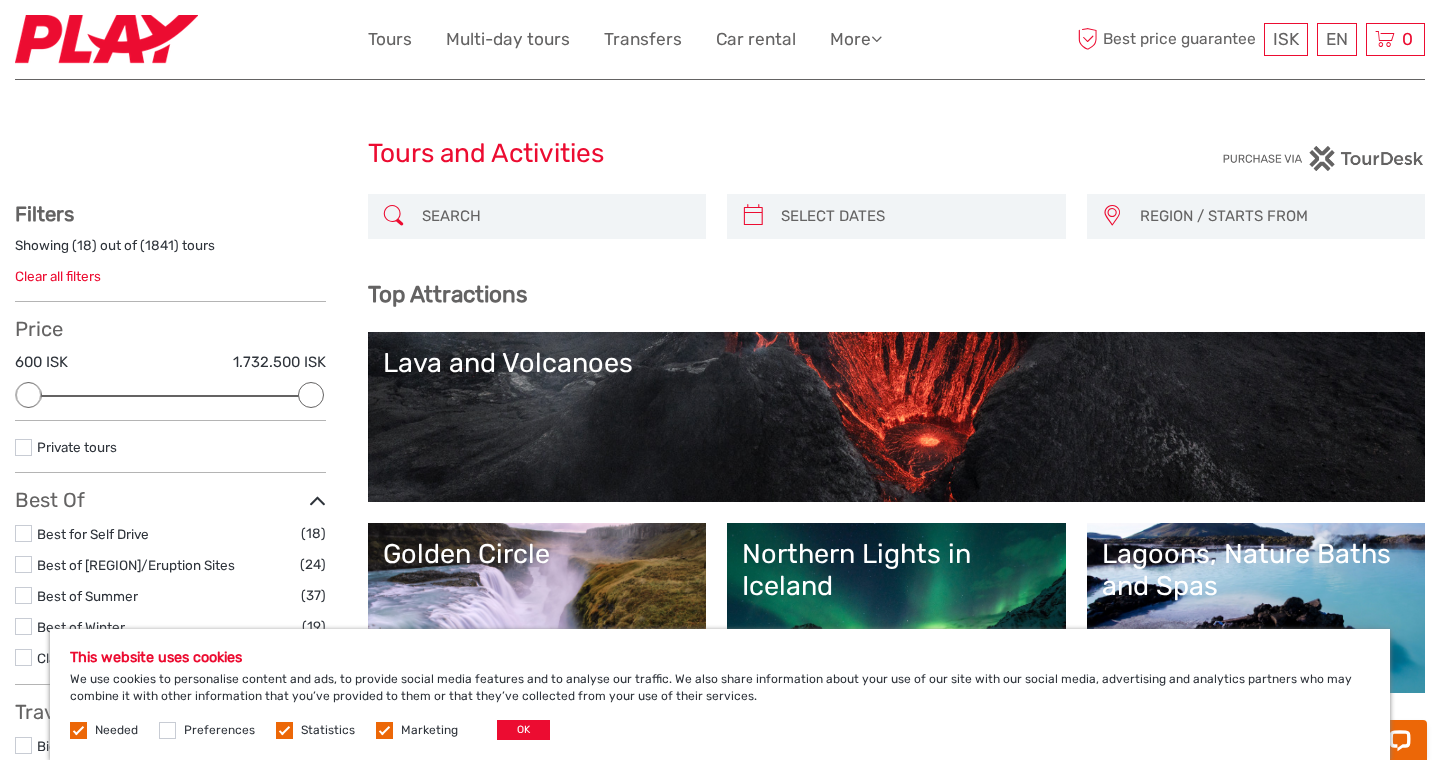 click at bounding box center [284, 730] 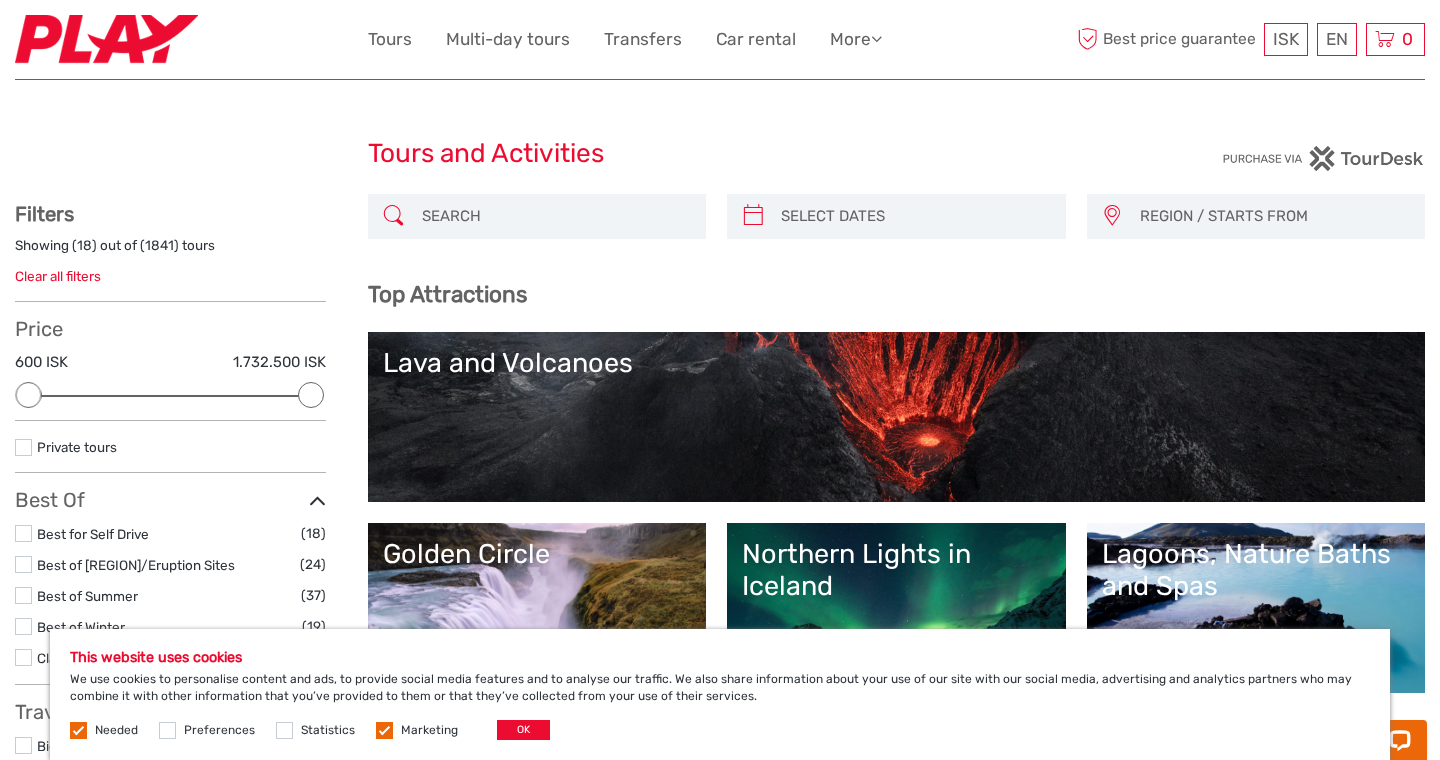 click at bounding box center (384, 730) 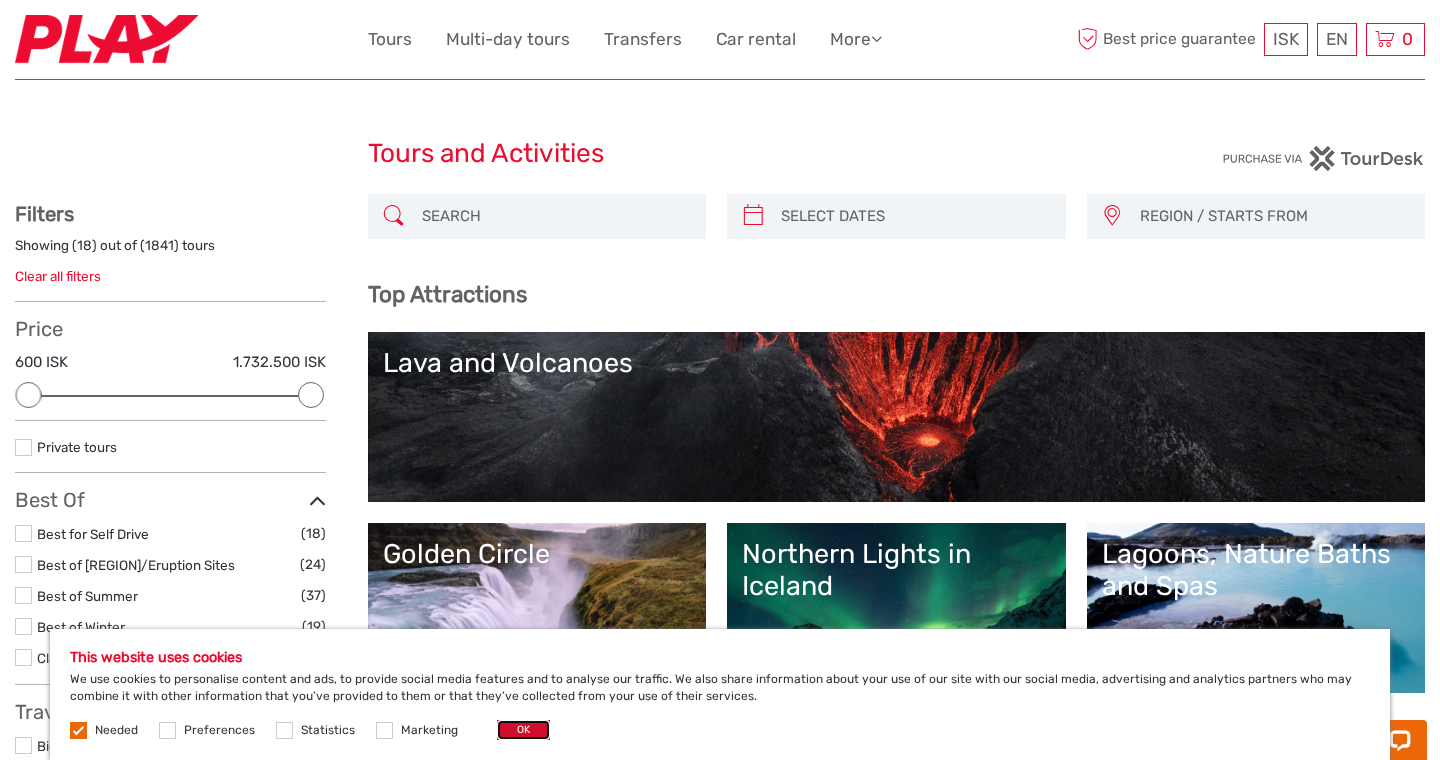 click on "OK" at bounding box center (523, 730) 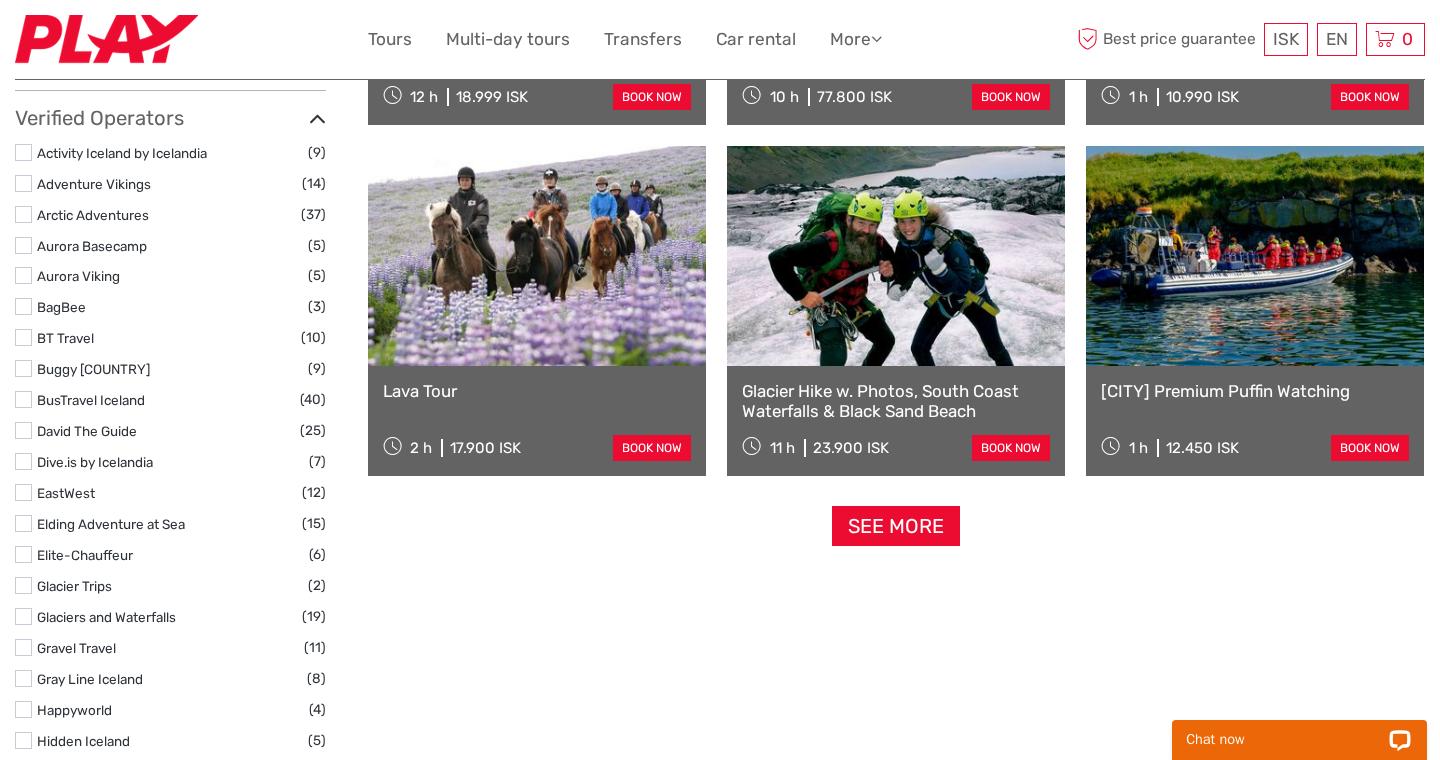 scroll, scrollTop: 2377, scrollLeft: 0, axis: vertical 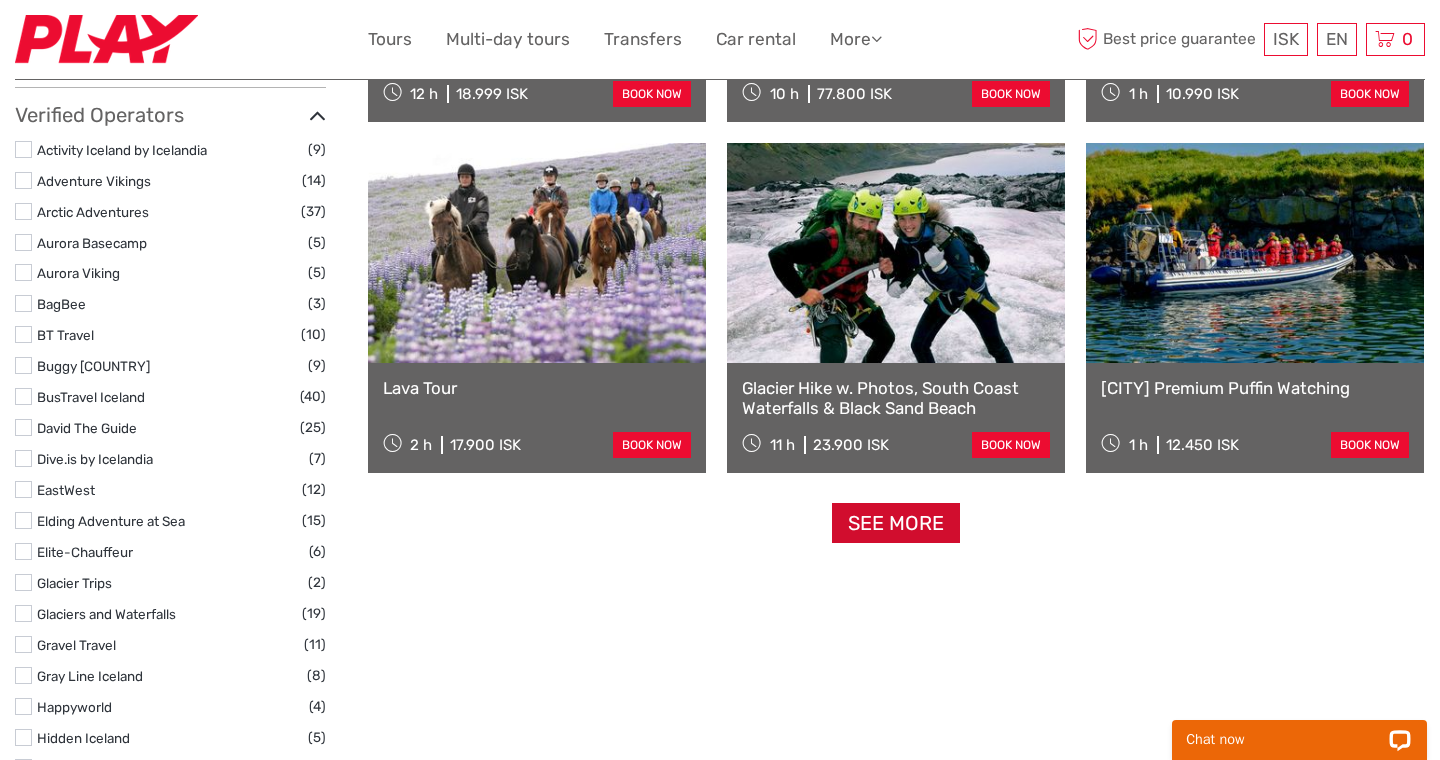click on "See more" at bounding box center [896, 523] 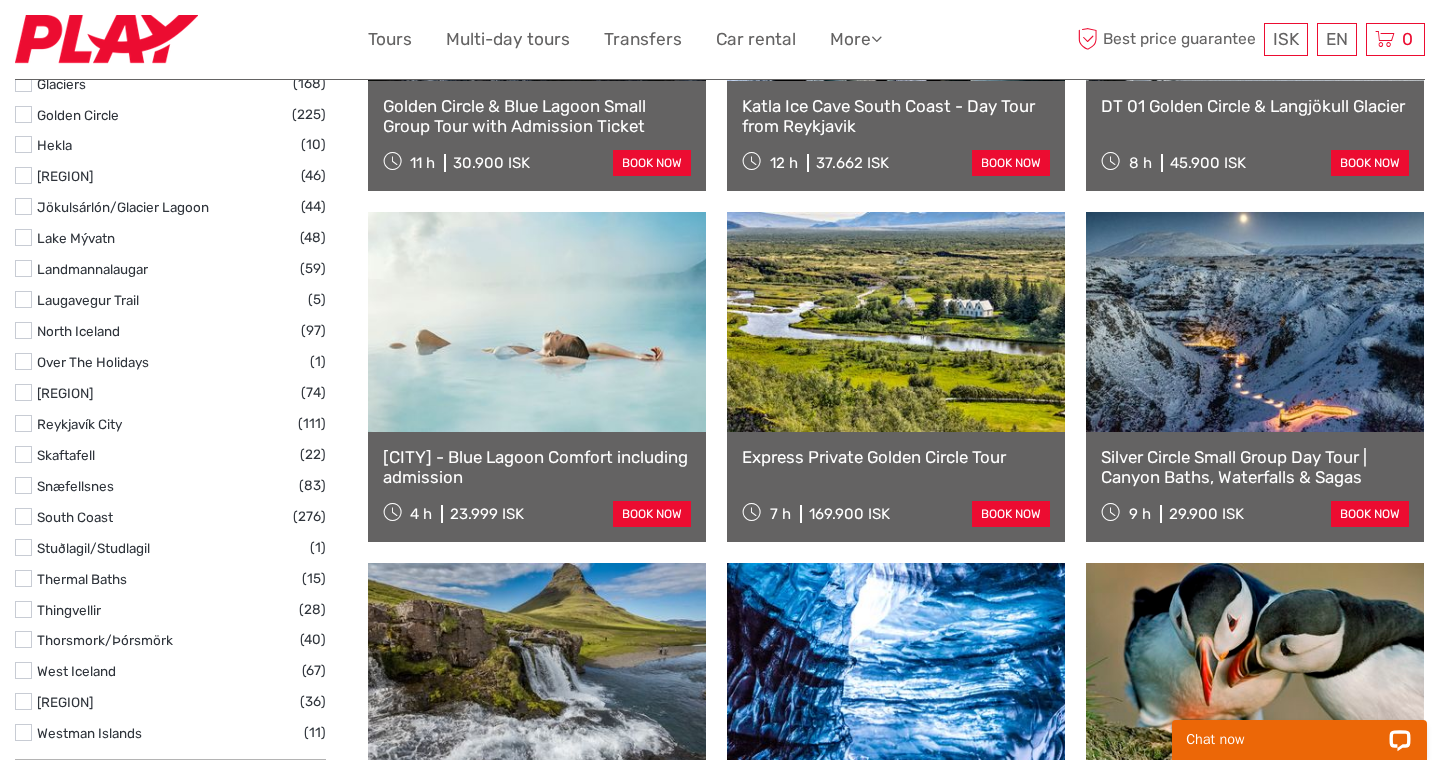 scroll, scrollTop: 1159, scrollLeft: 0, axis: vertical 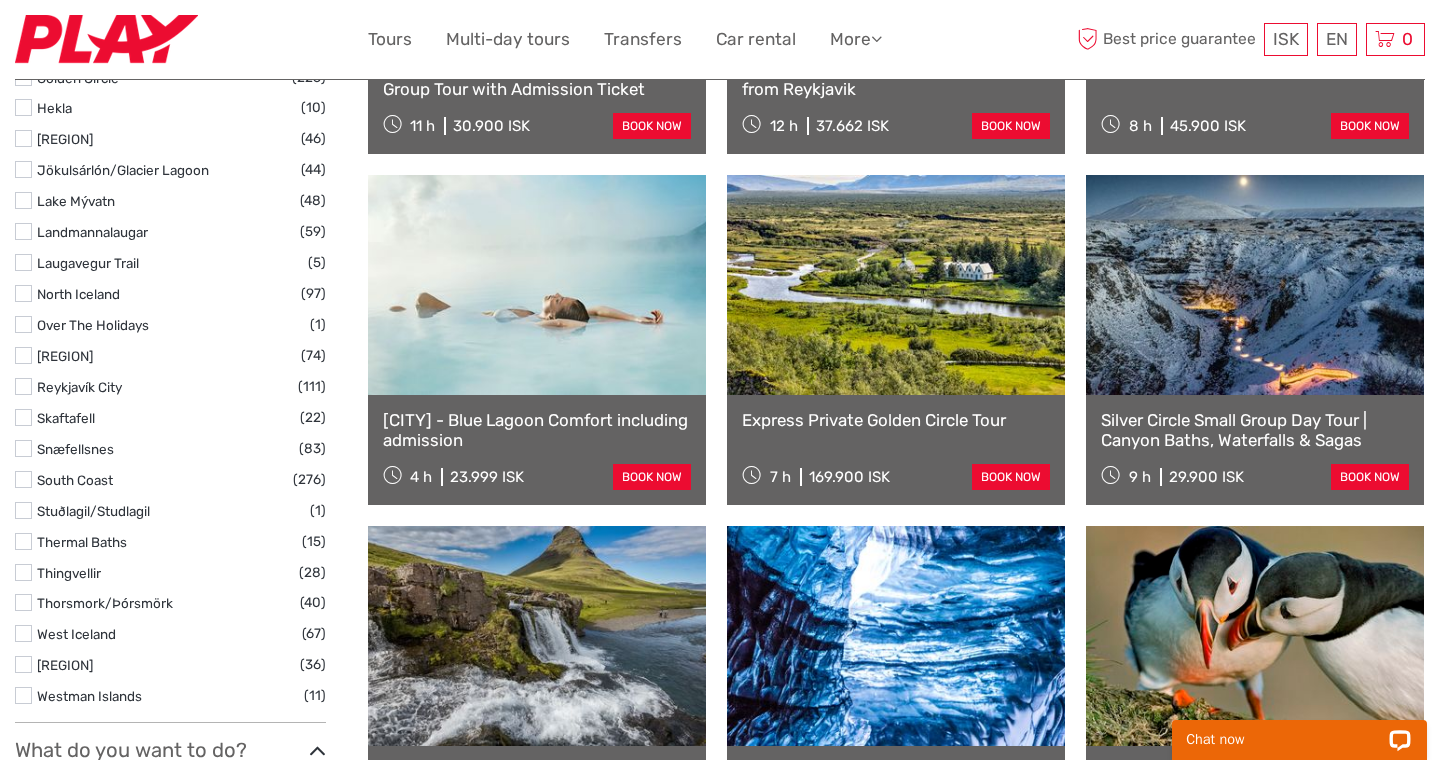 click on "Reykjavík - Blue Lagoon Comfort including admission" at bounding box center [537, 430] 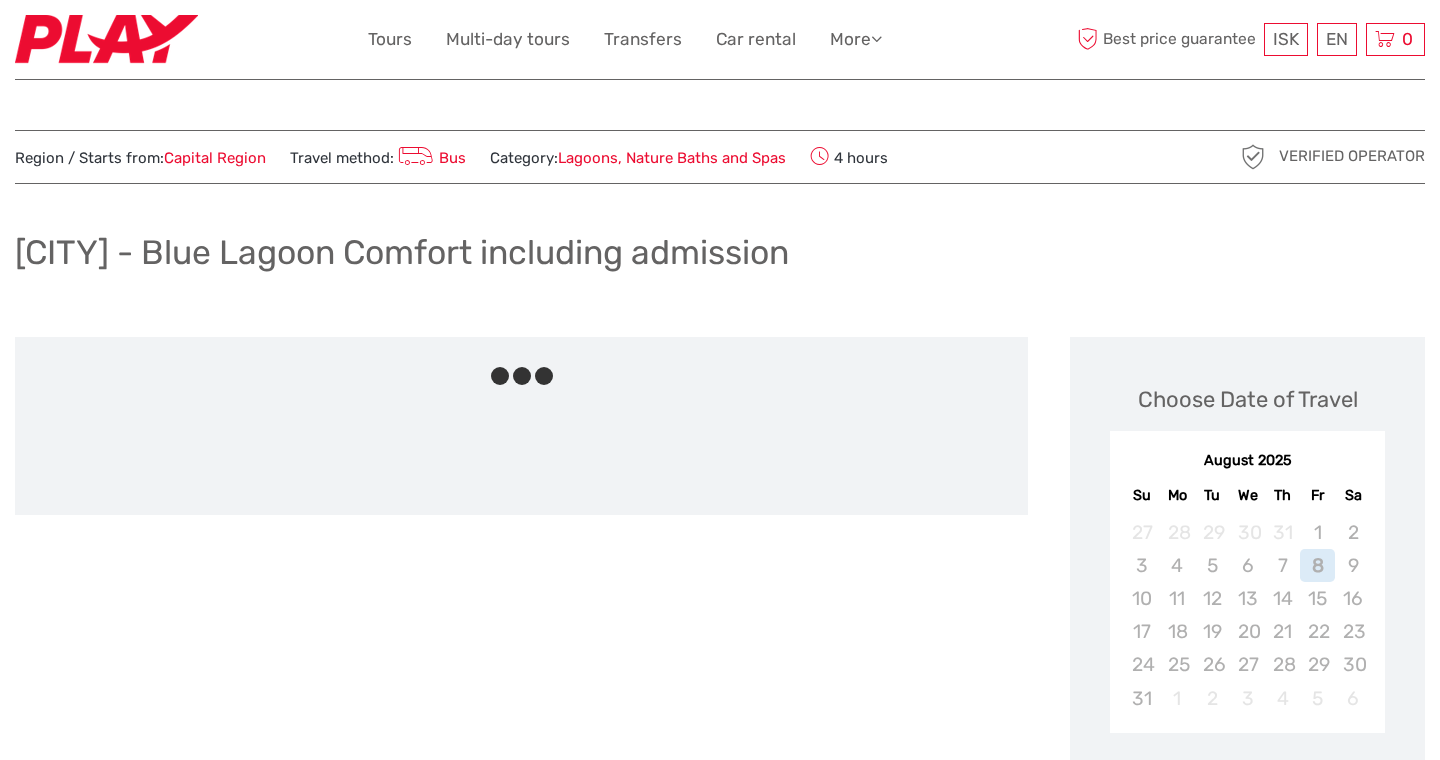 scroll, scrollTop: 0, scrollLeft: 0, axis: both 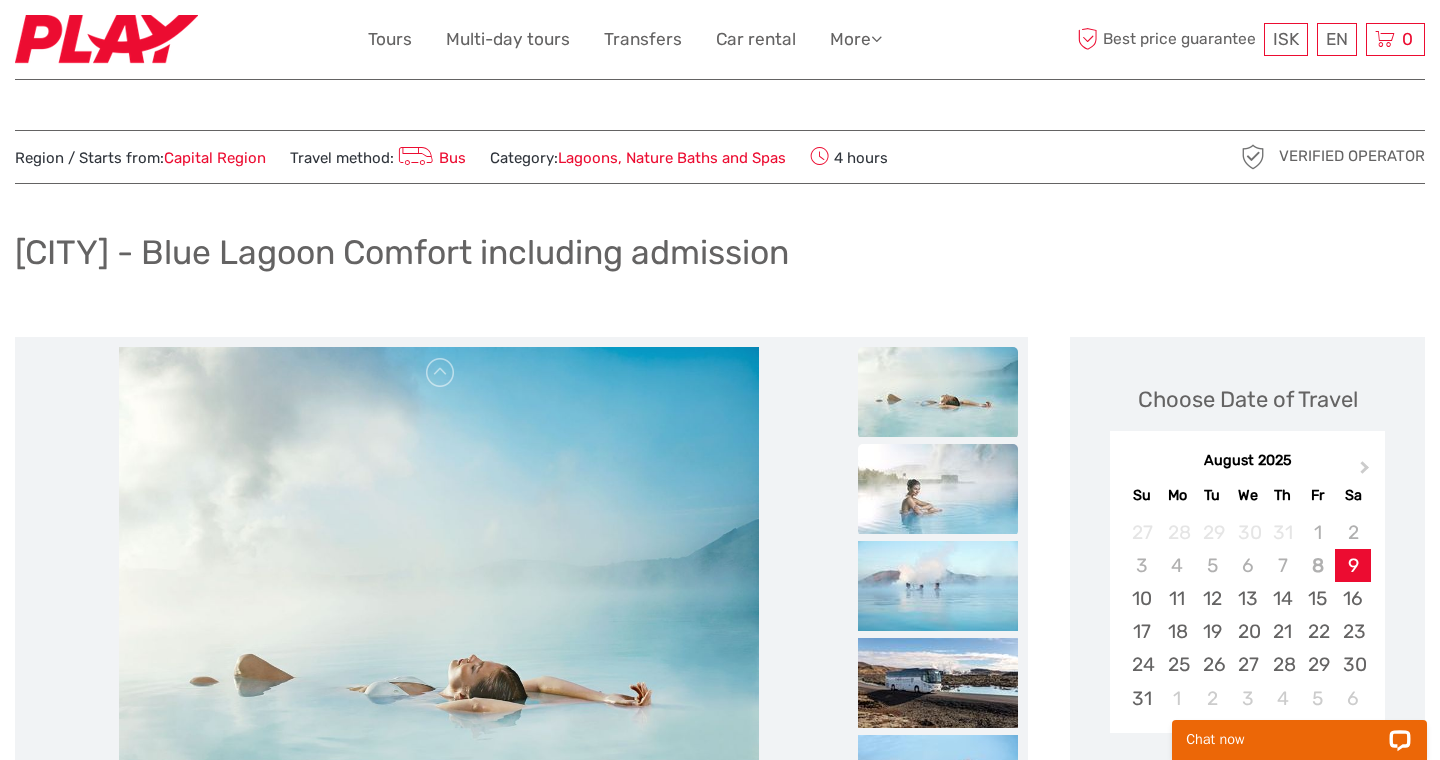 click at bounding box center (938, 489) 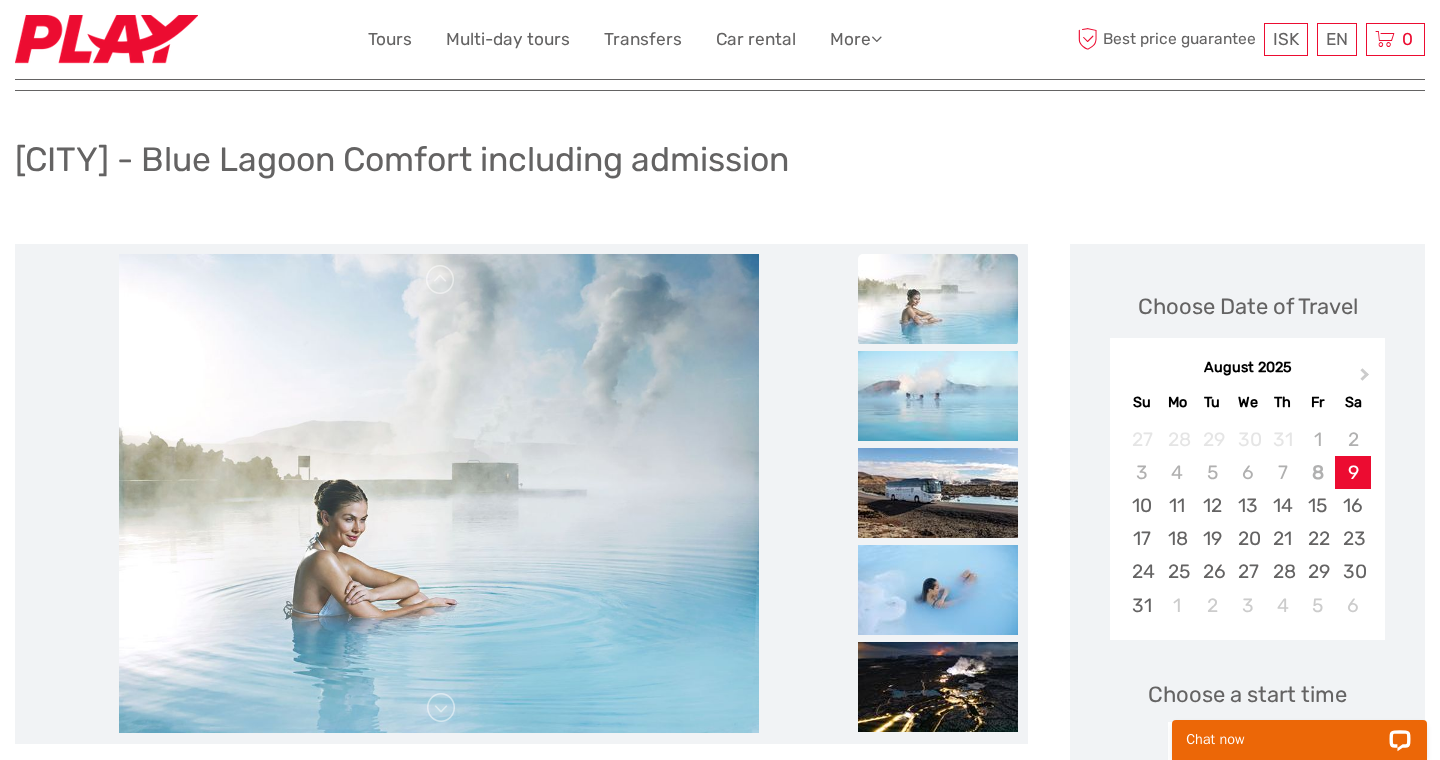 scroll, scrollTop: 94, scrollLeft: 0, axis: vertical 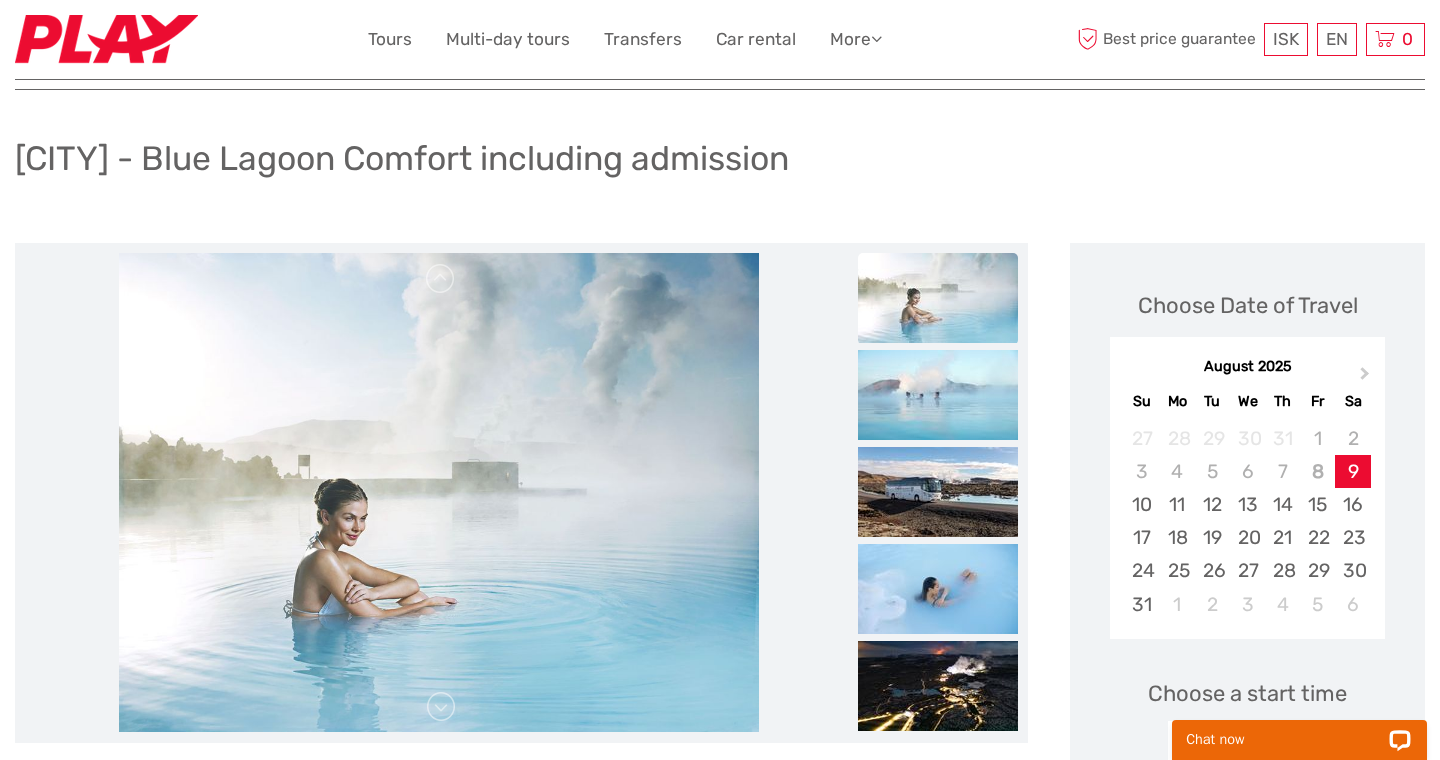 click at bounding box center (938, 492) 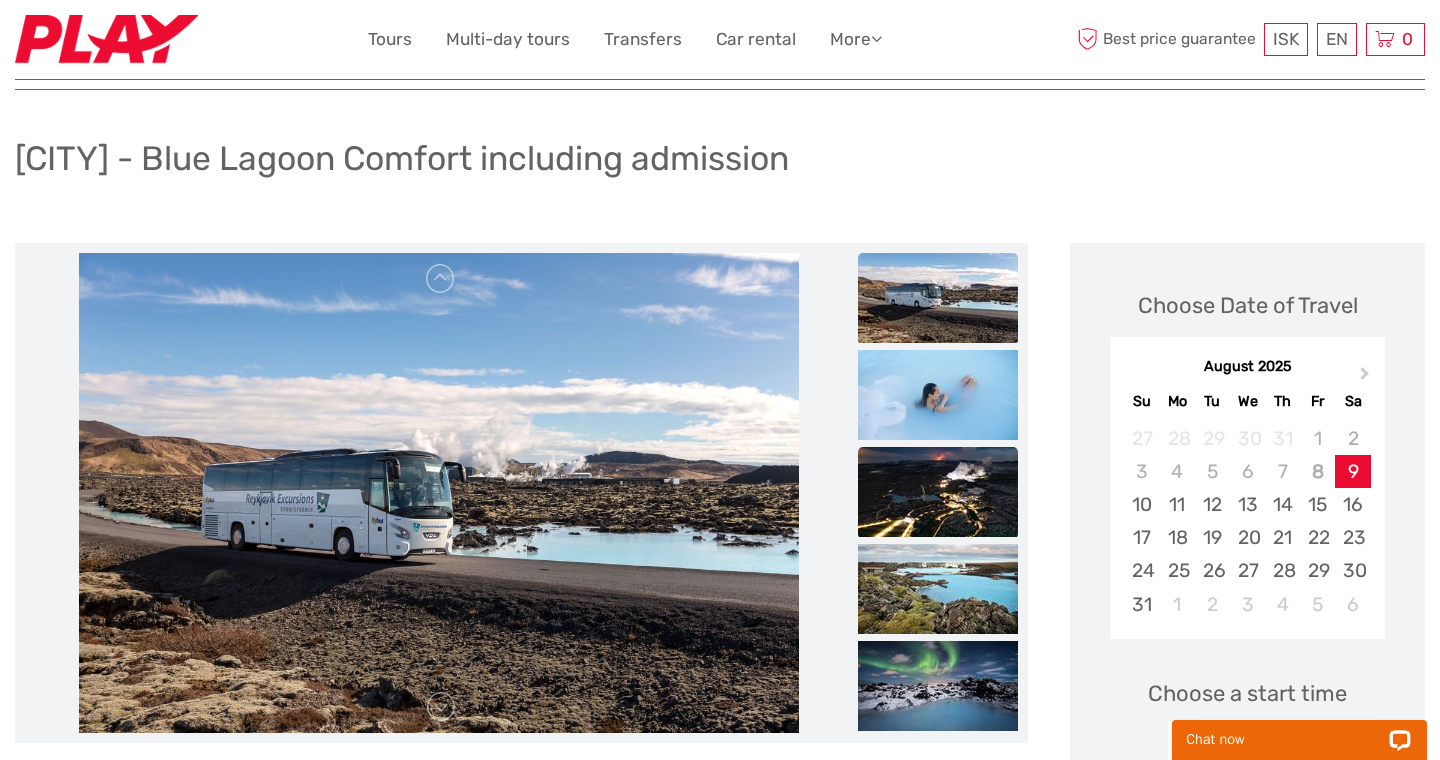 click at bounding box center [938, 492] 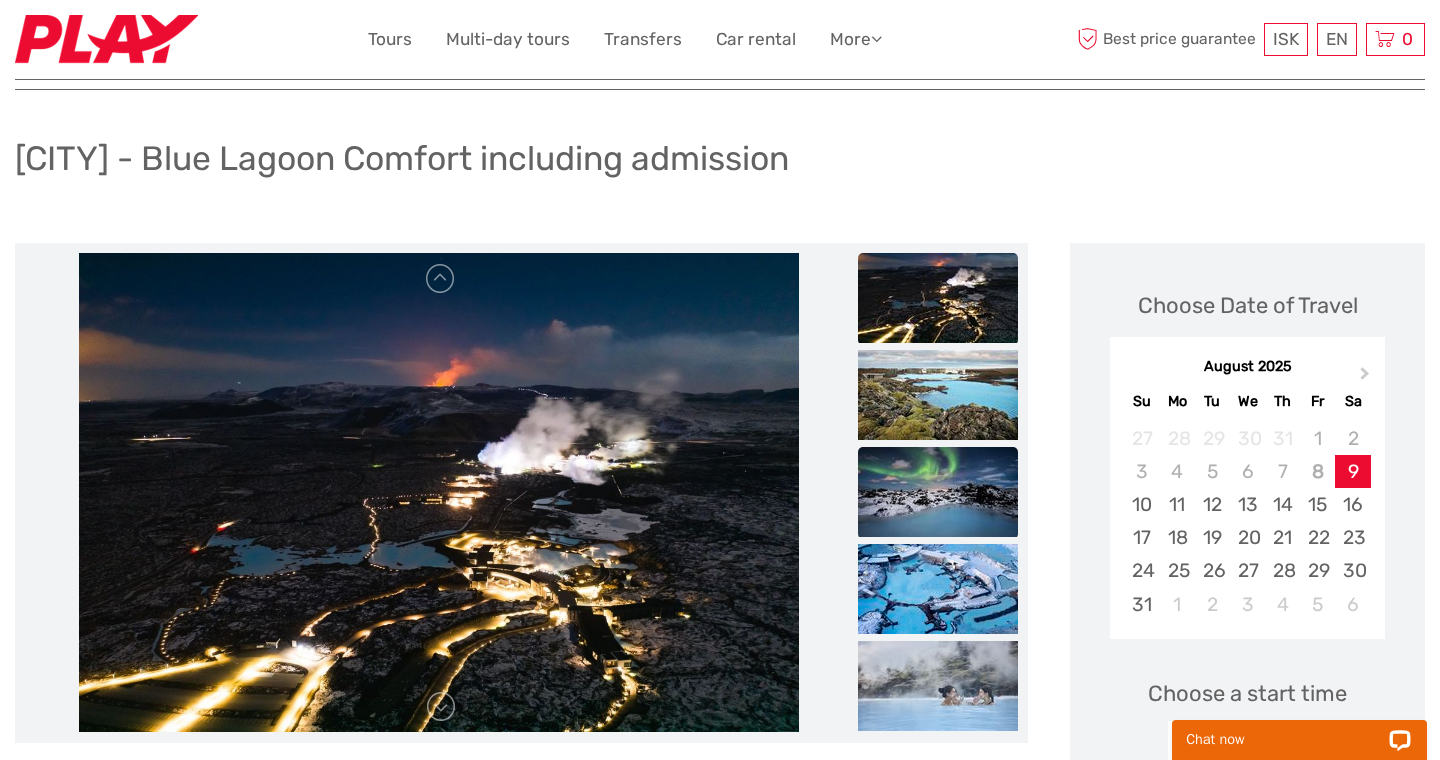 click at bounding box center [938, 492] 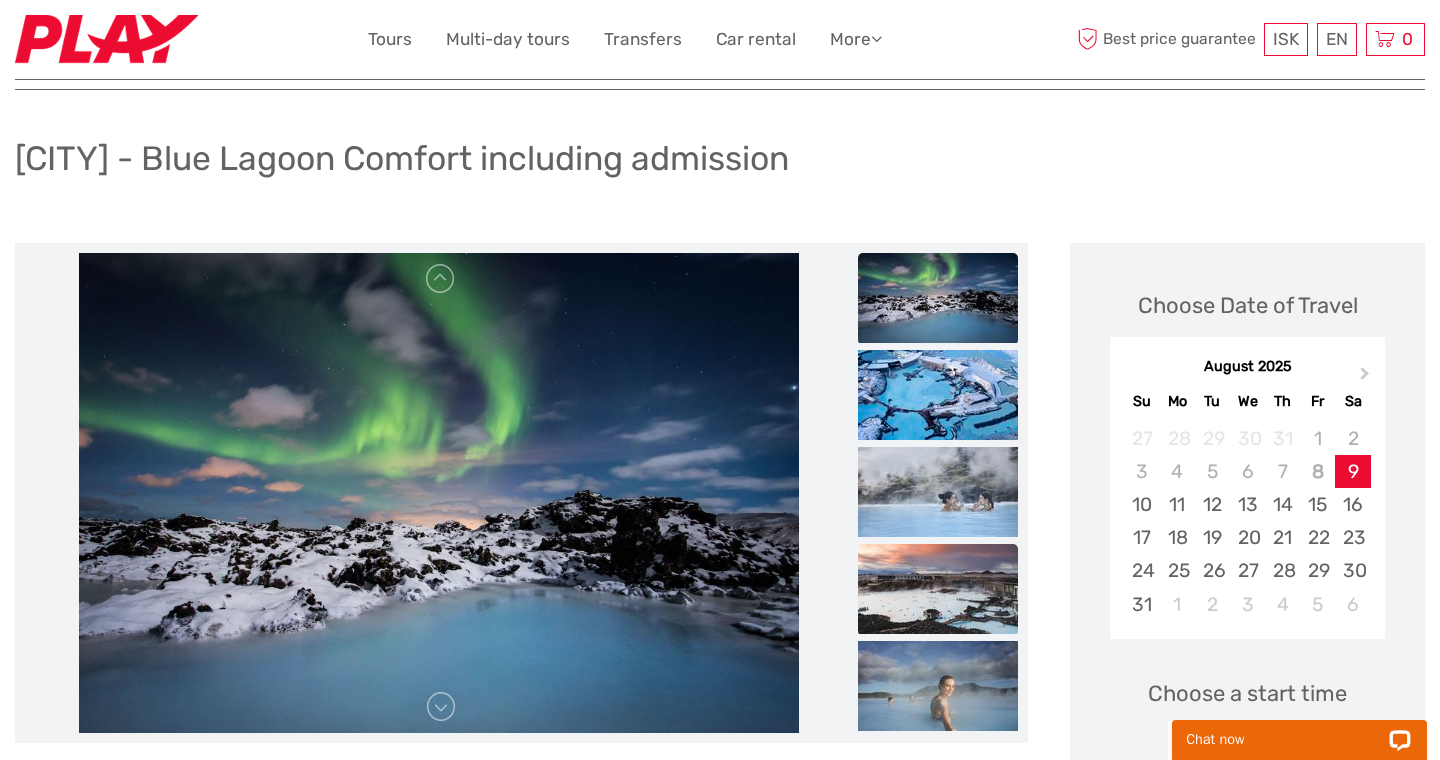 click at bounding box center [938, 589] 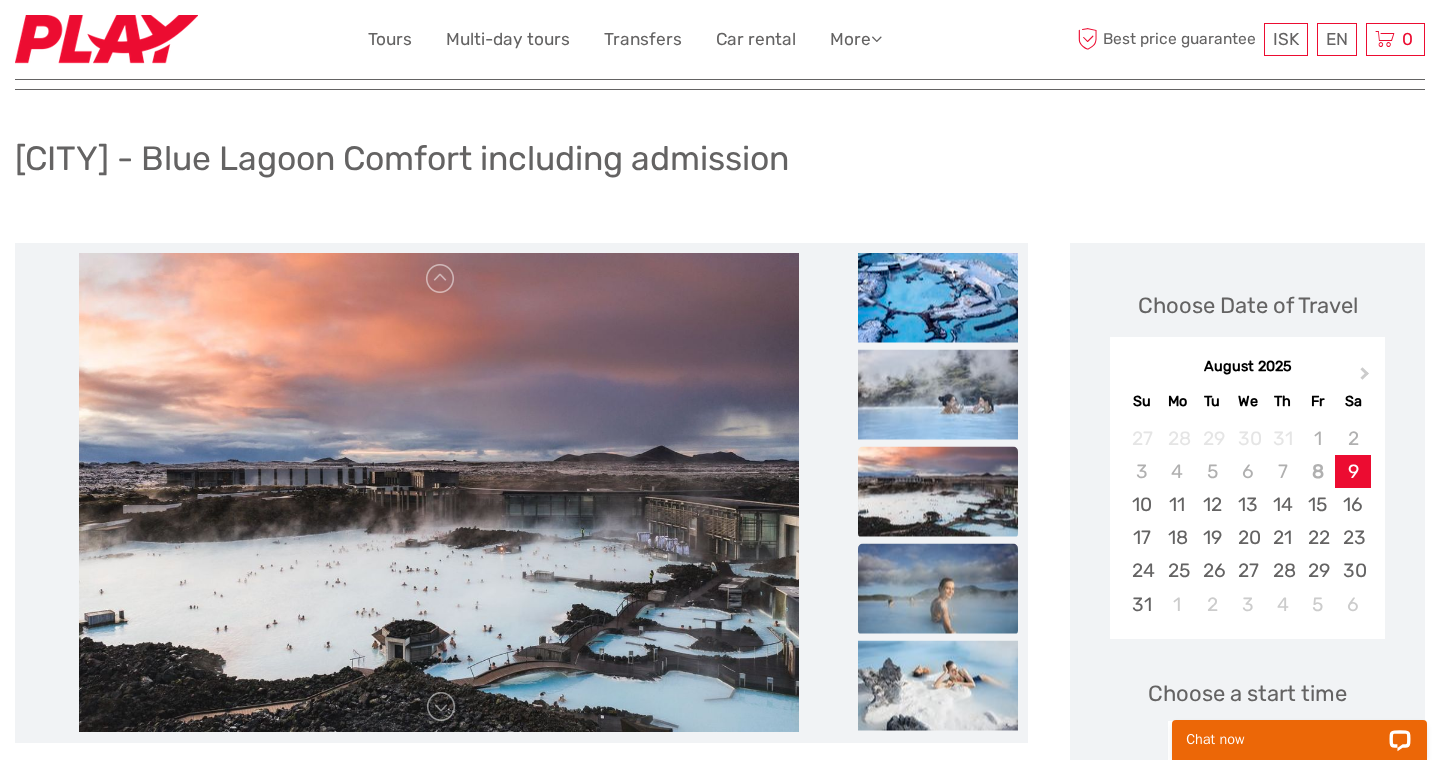 click at bounding box center (938, 588) 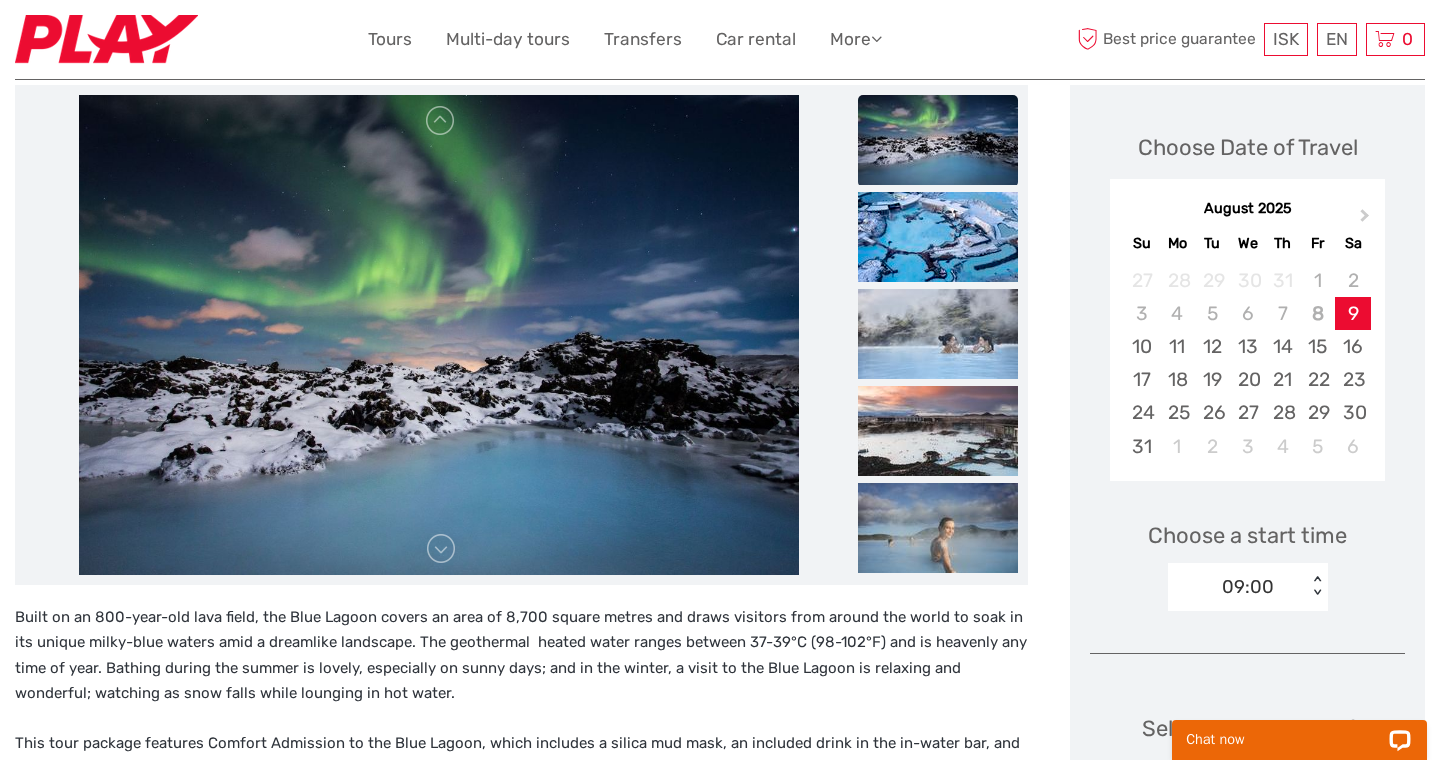 scroll, scrollTop: 249, scrollLeft: 0, axis: vertical 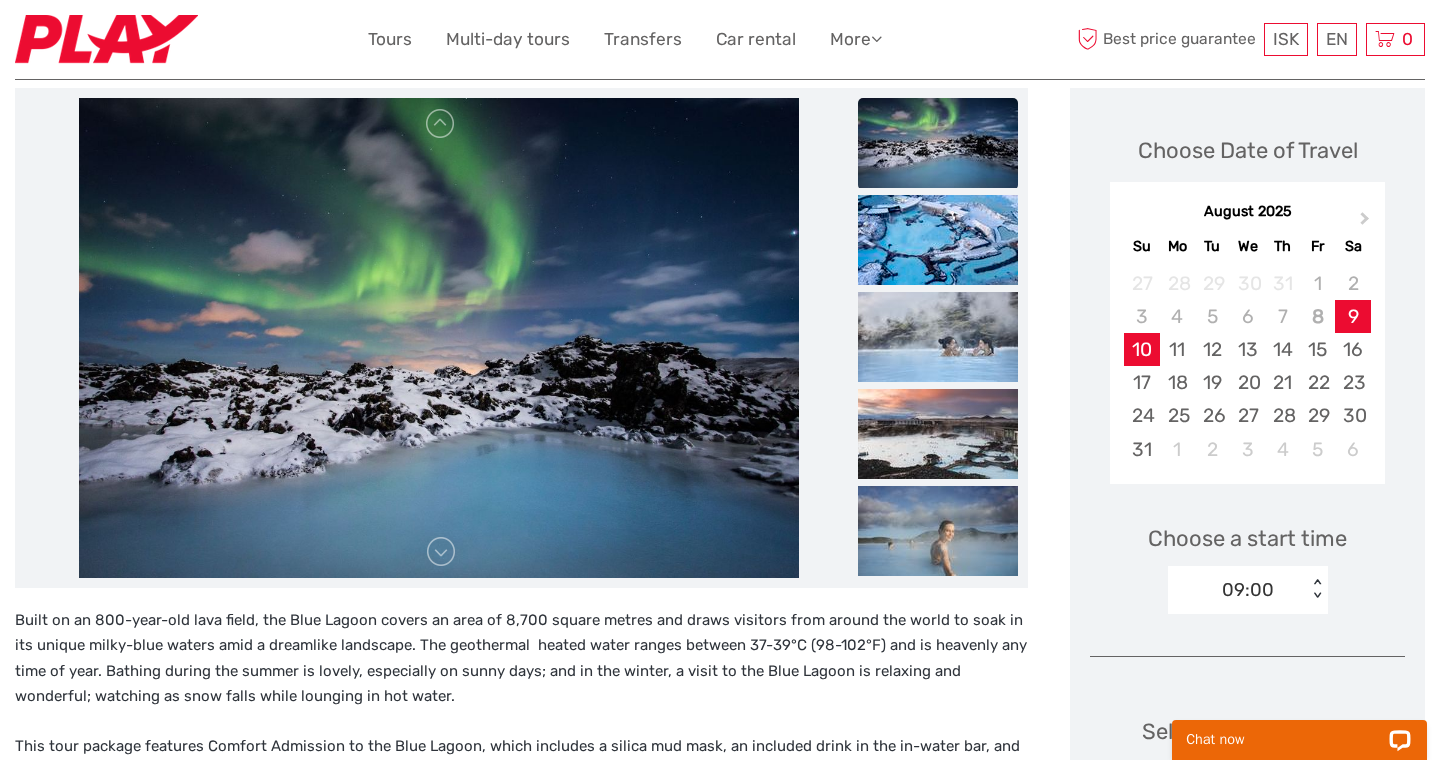 click on "10" at bounding box center [1141, 349] 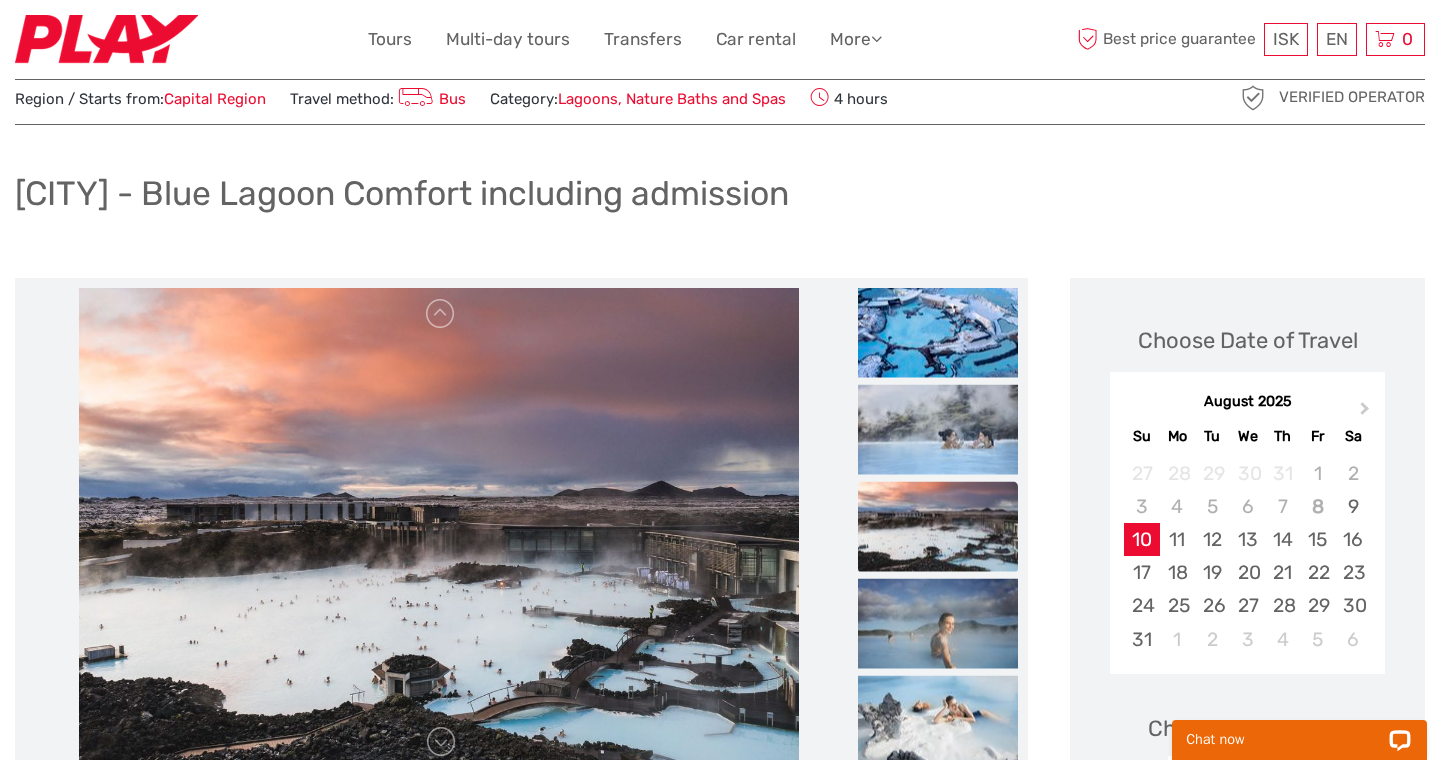 scroll, scrollTop: 0, scrollLeft: 0, axis: both 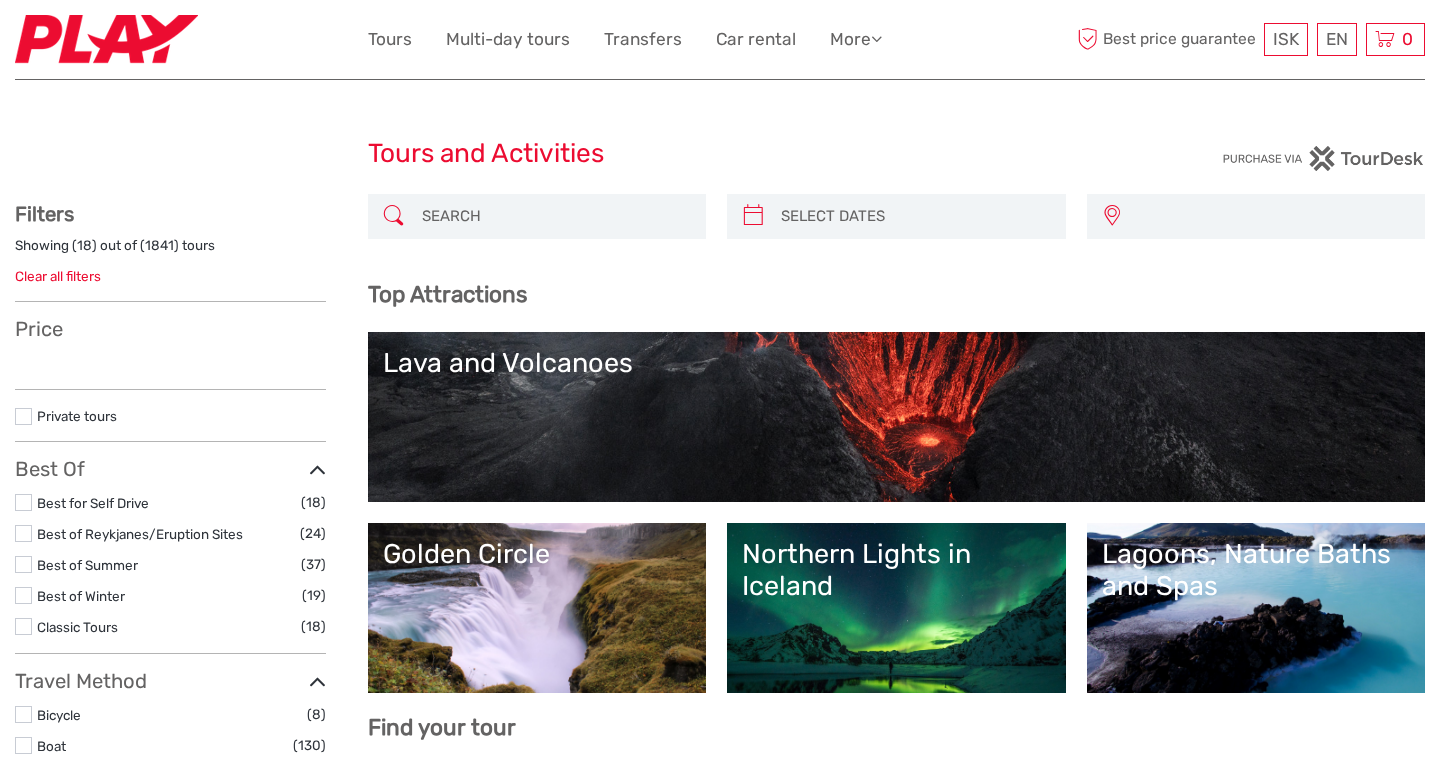 select 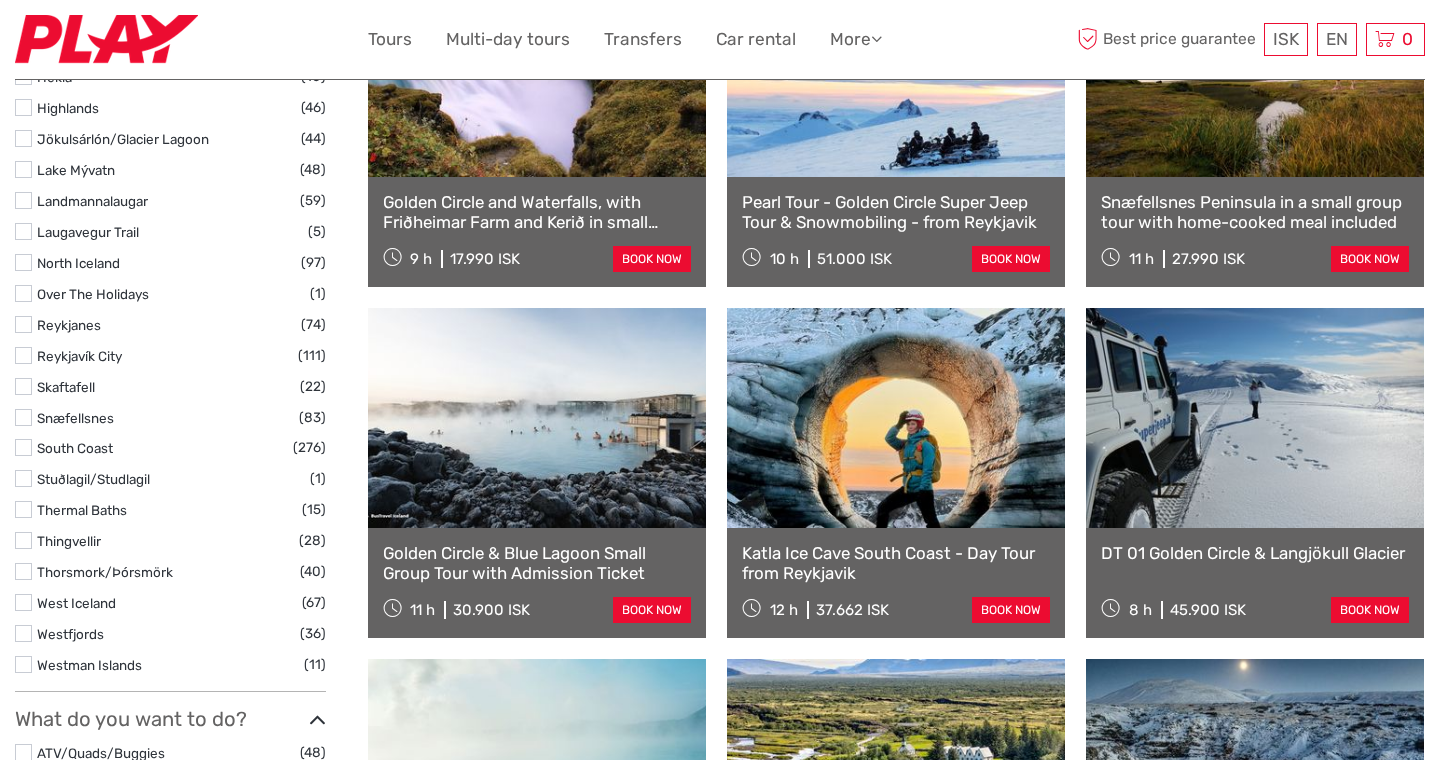 scroll, scrollTop: 1159, scrollLeft: 0, axis: vertical 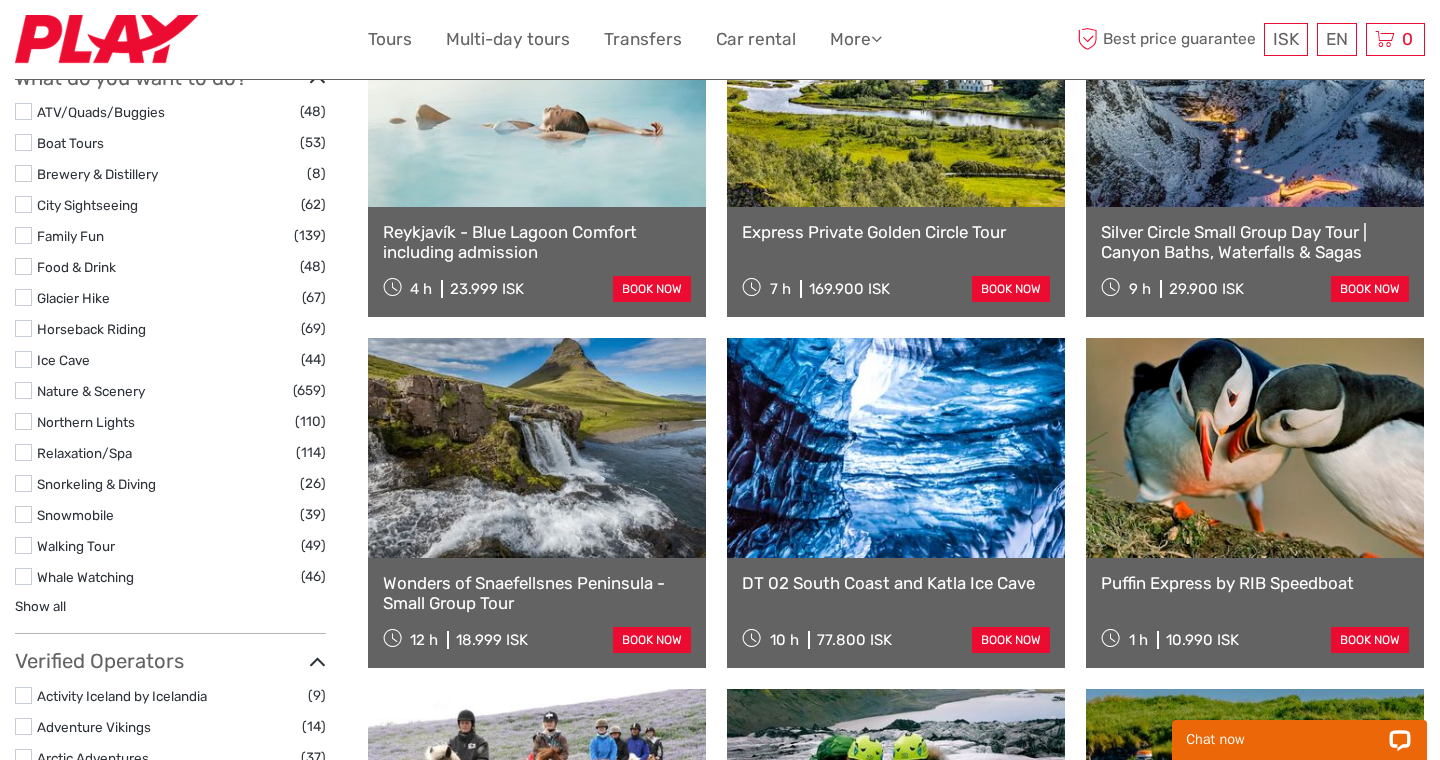 click on "Silver Circle Small Group Day Tour | Canyon Baths, Waterfalls & Sagas" at bounding box center (1255, 242) 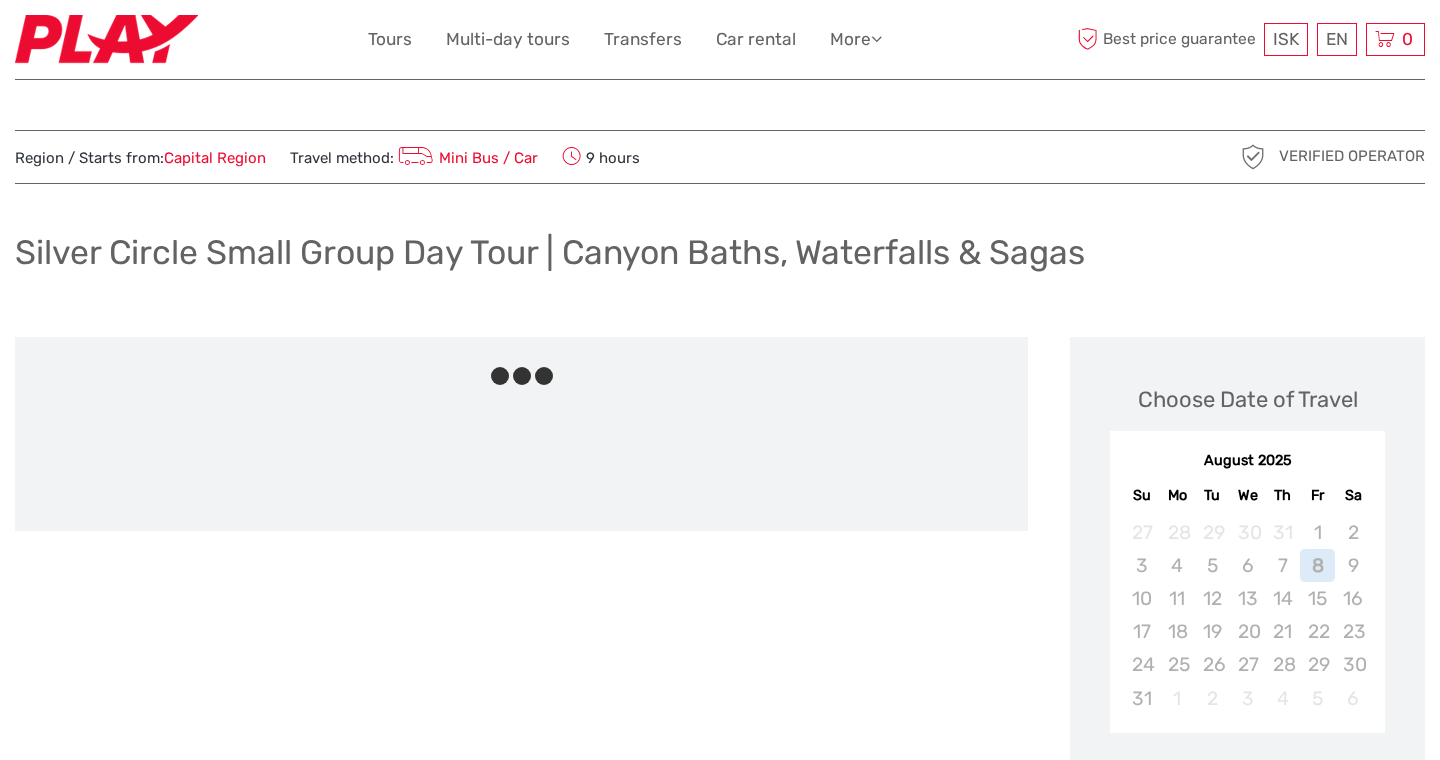 scroll, scrollTop: 0, scrollLeft: 0, axis: both 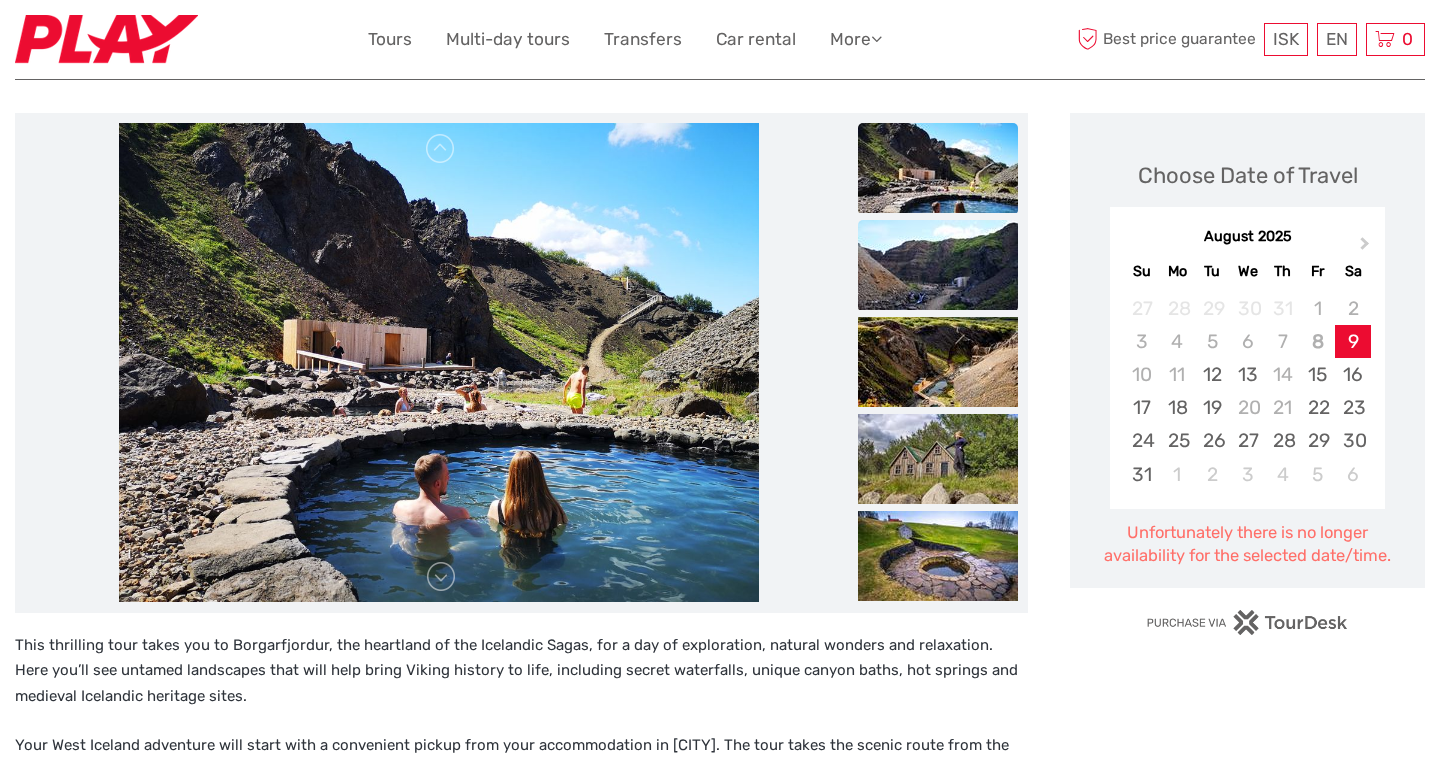 click at bounding box center (938, 265) 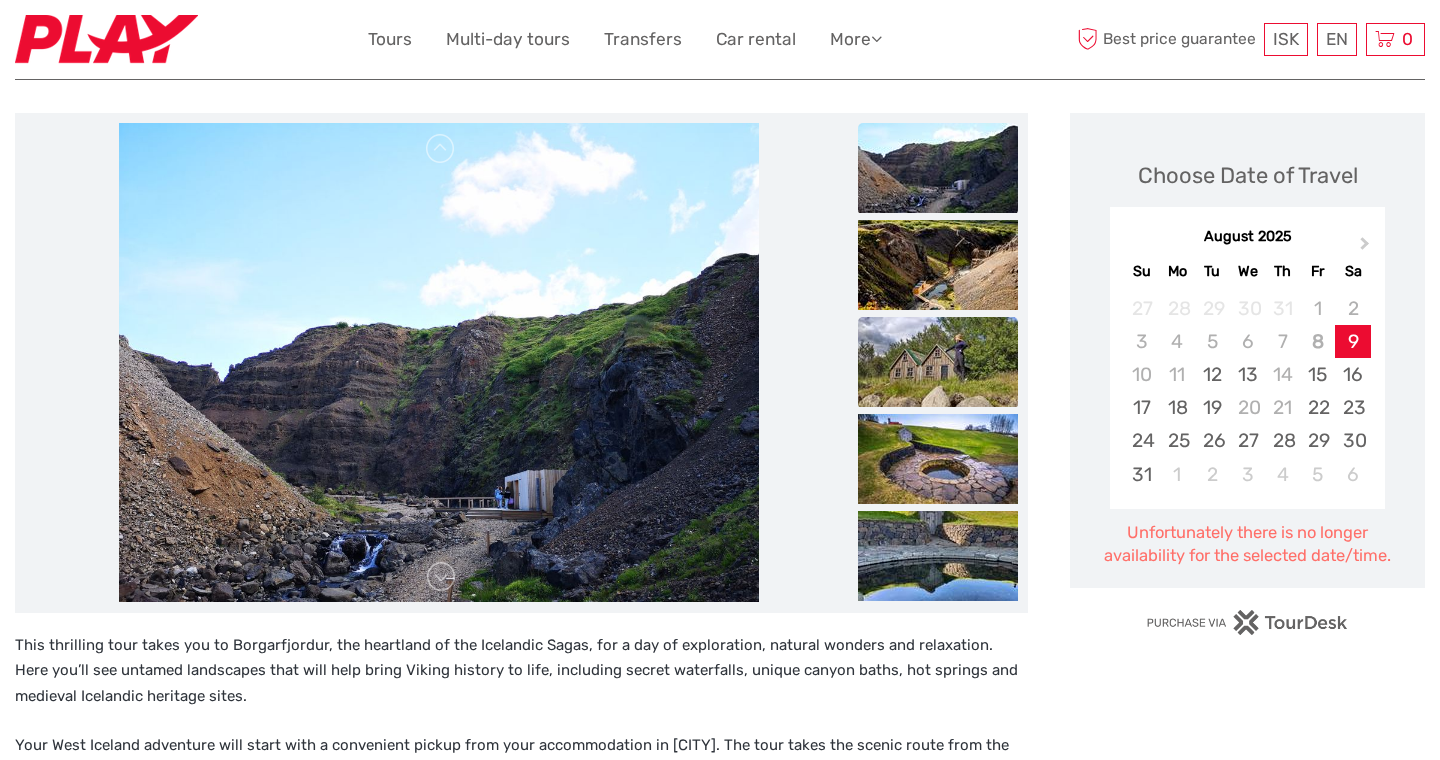 click at bounding box center [938, 362] 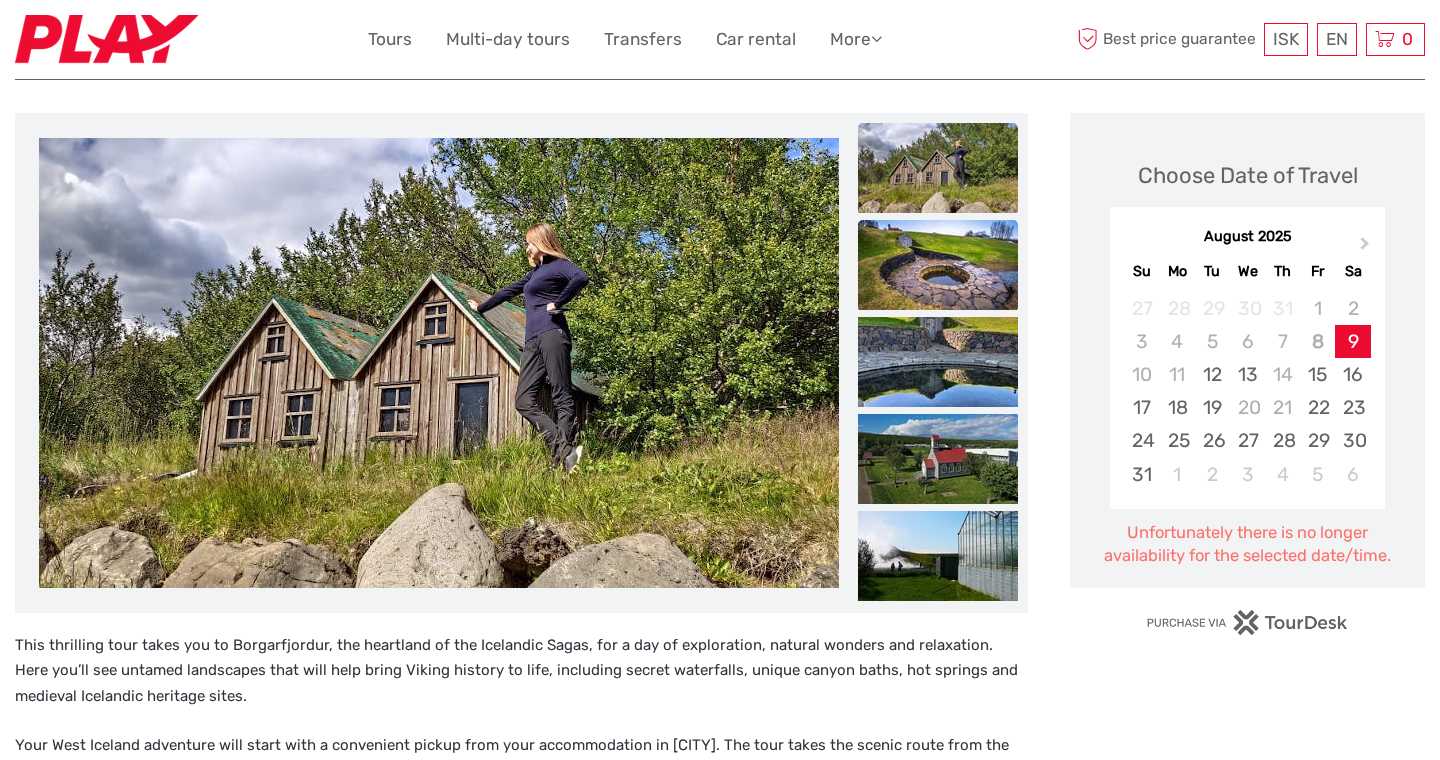 click at bounding box center (938, 265) 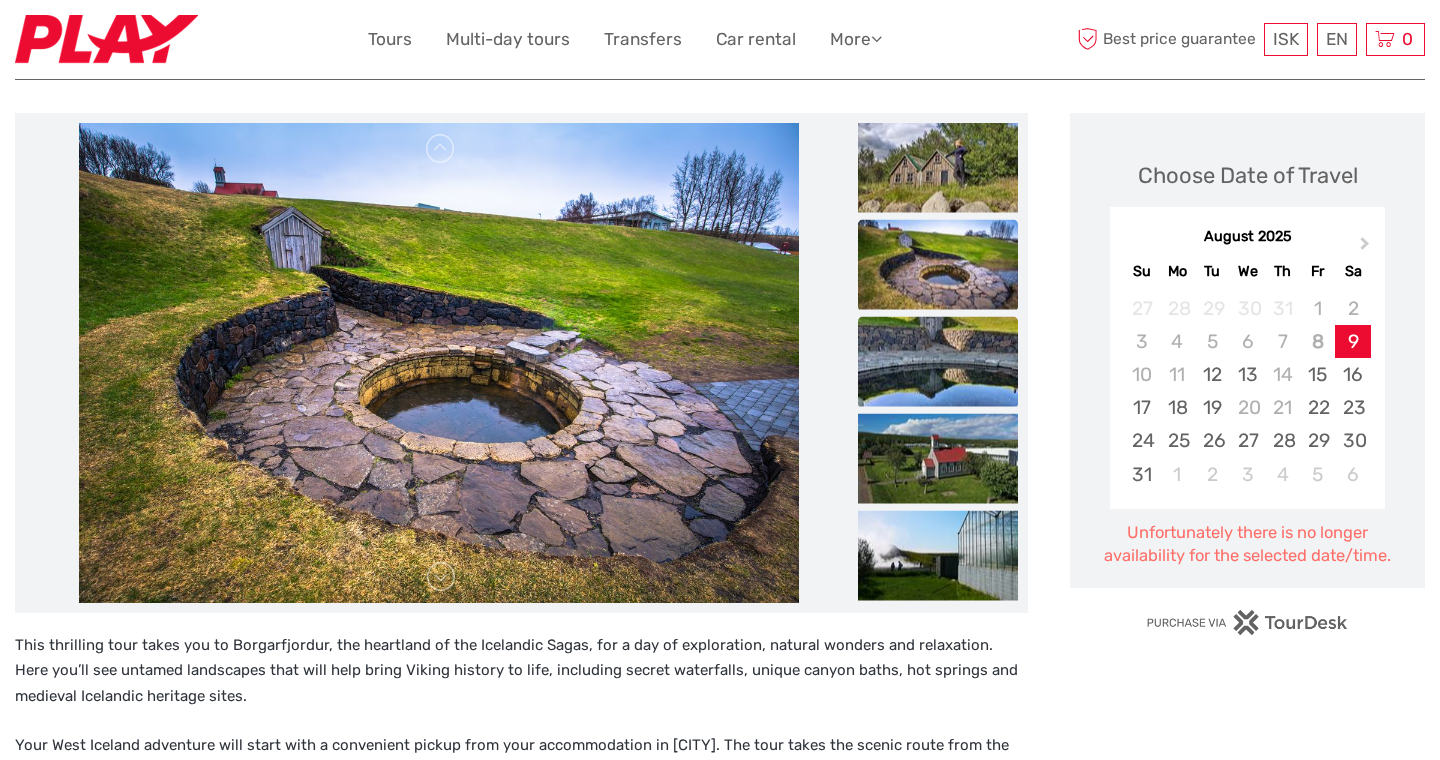 click at bounding box center (938, 361) 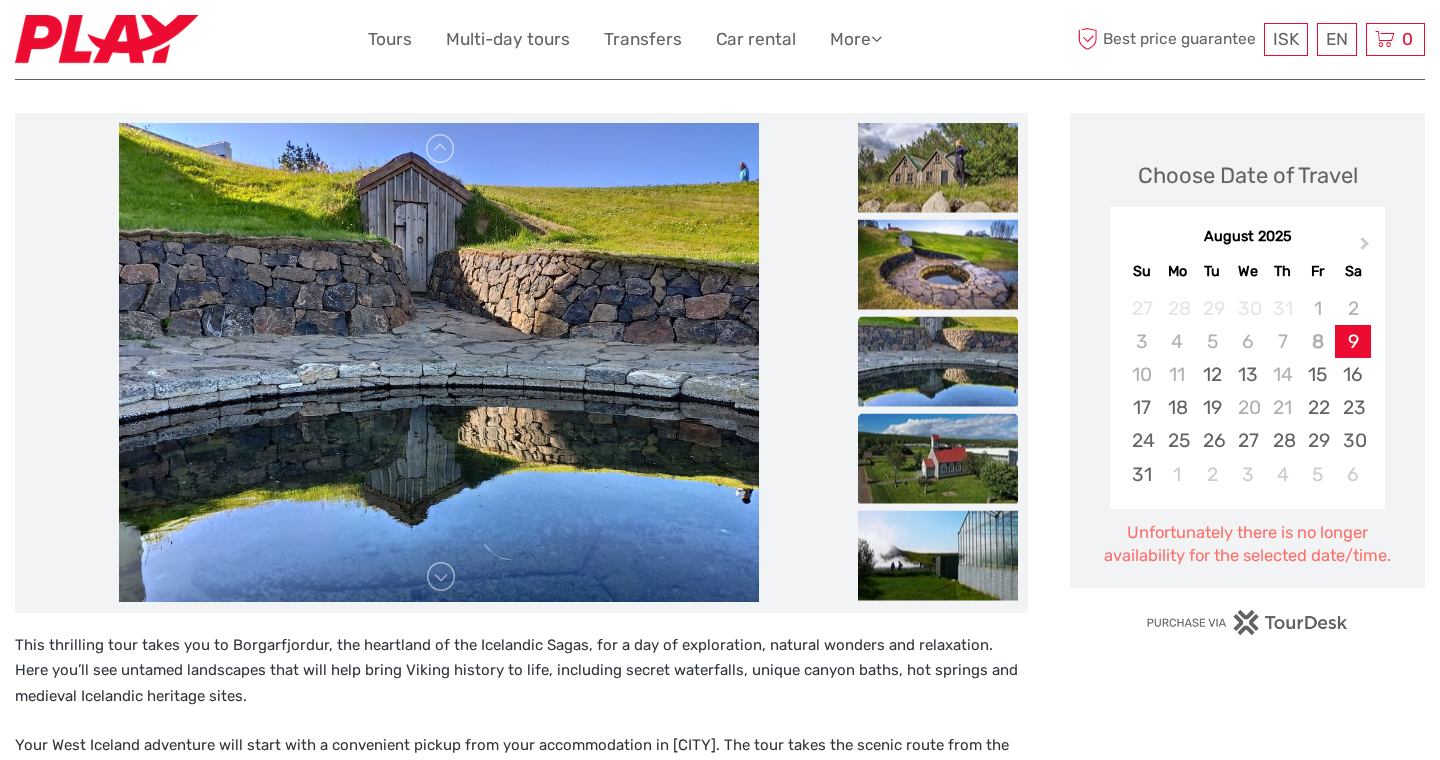 click at bounding box center [938, 458] 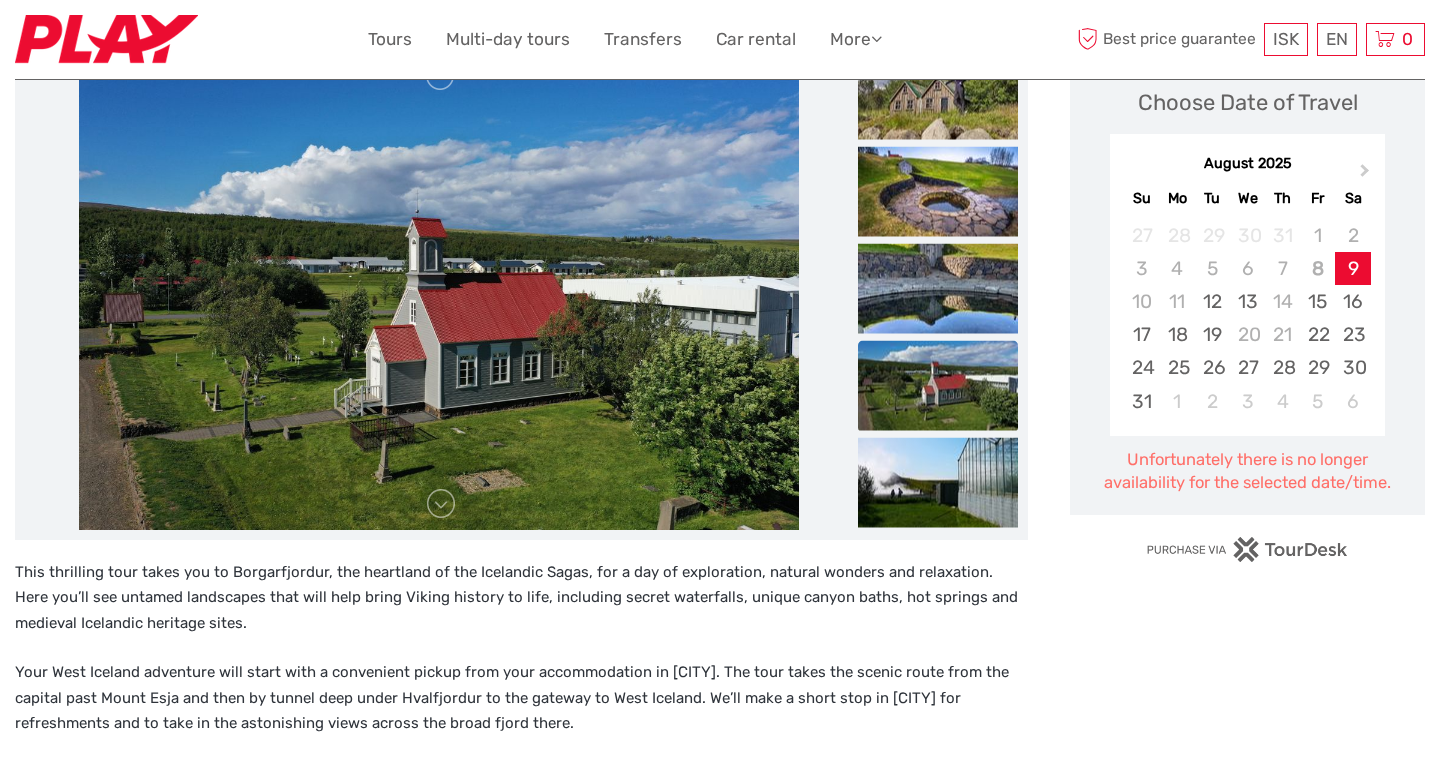 scroll, scrollTop: 300, scrollLeft: 0, axis: vertical 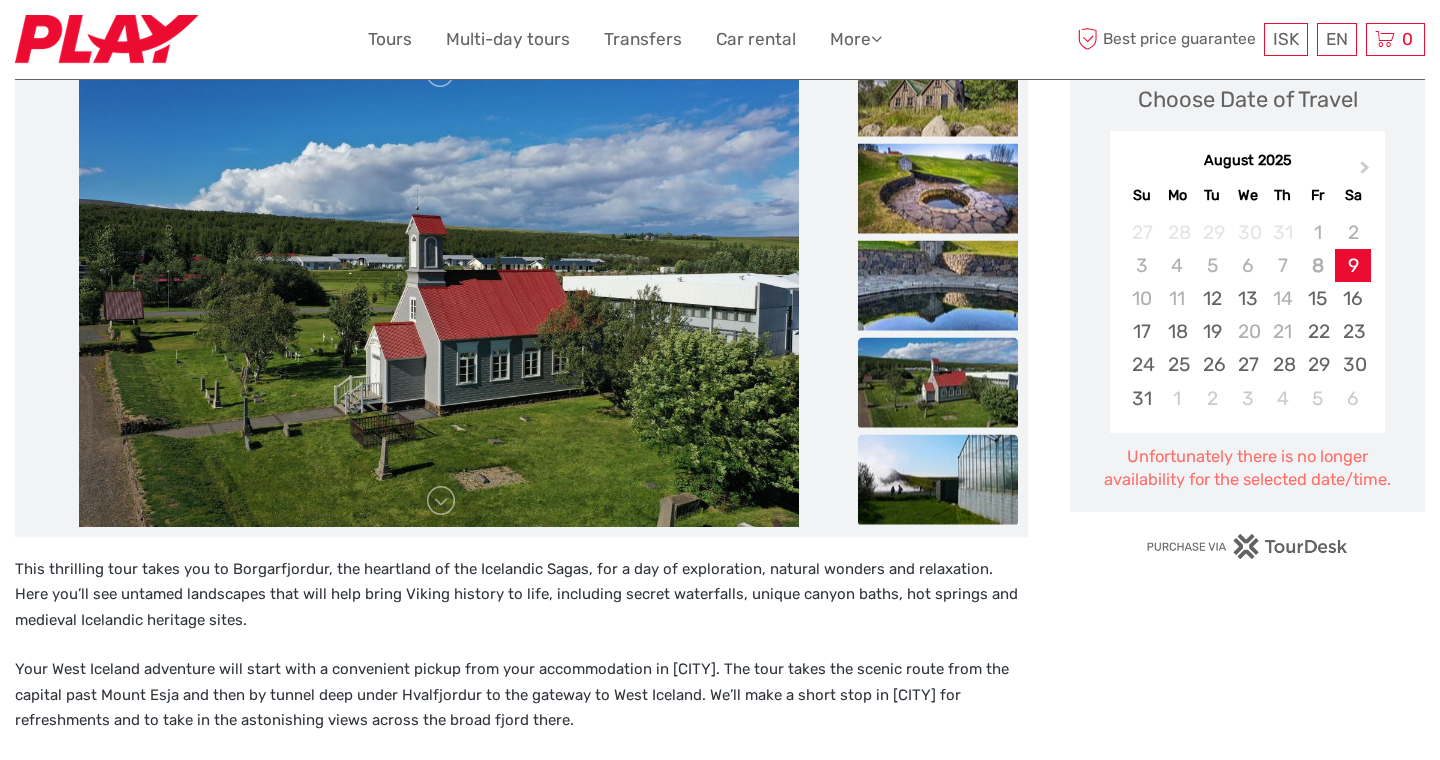 click at bounding box center [938, 479] 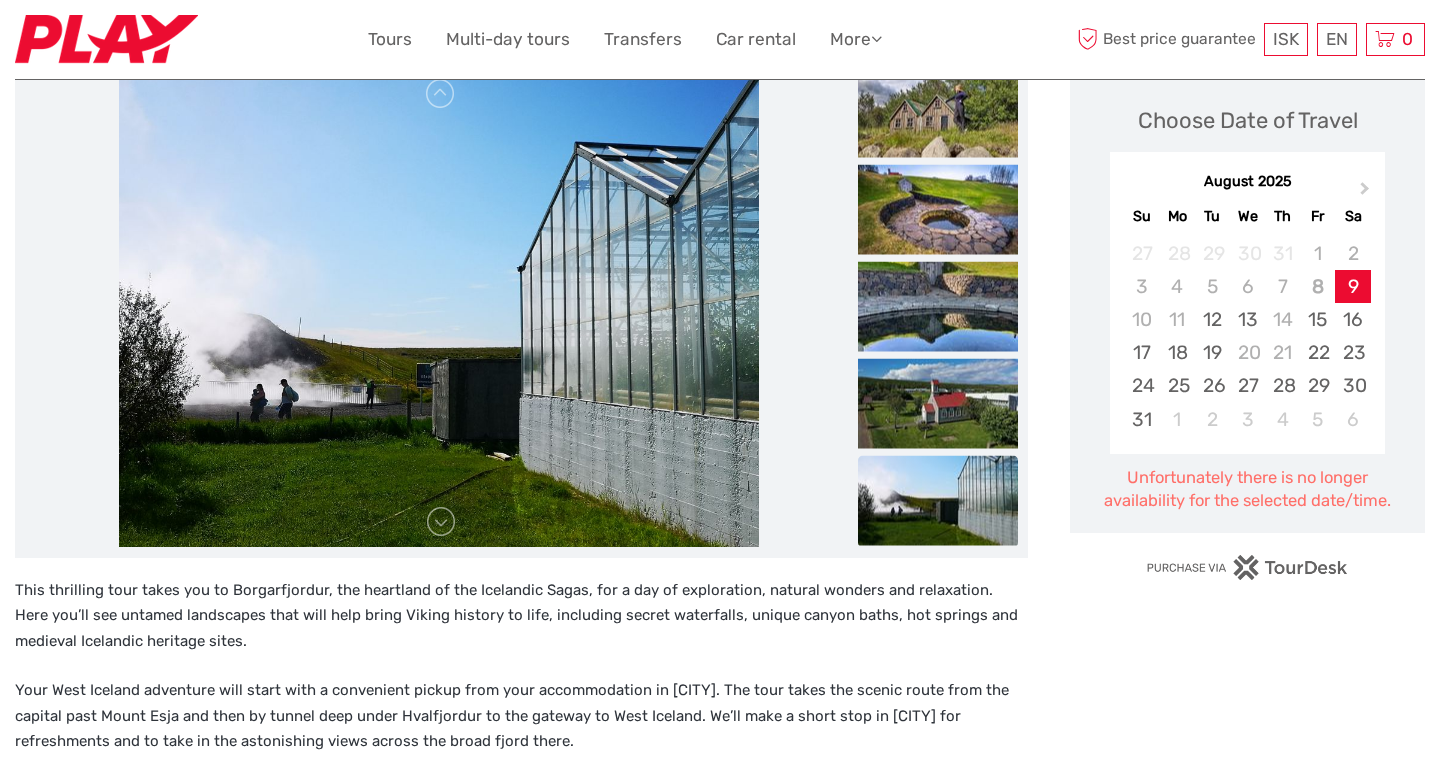 scroll, scrollTop: 0, scrollLeft: 0, axis: both 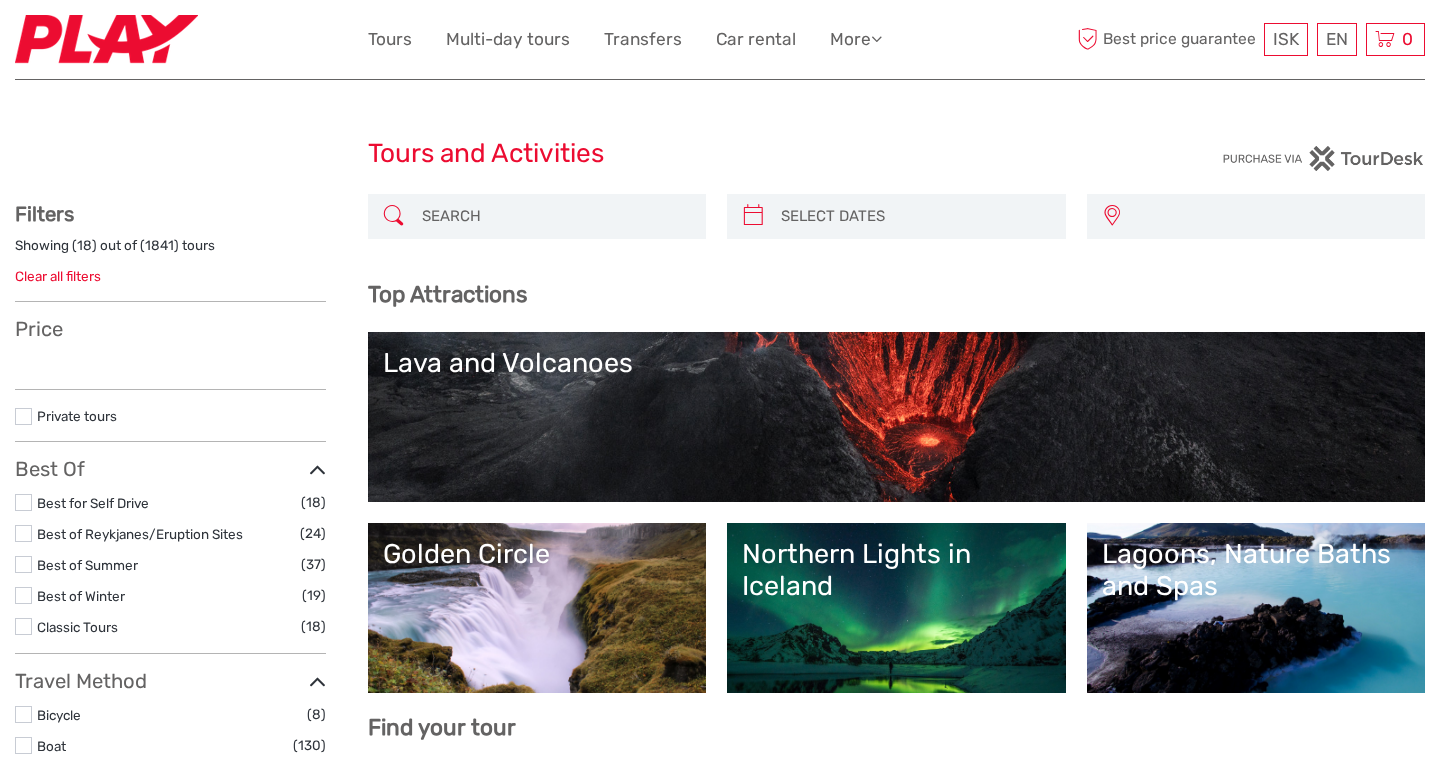 select 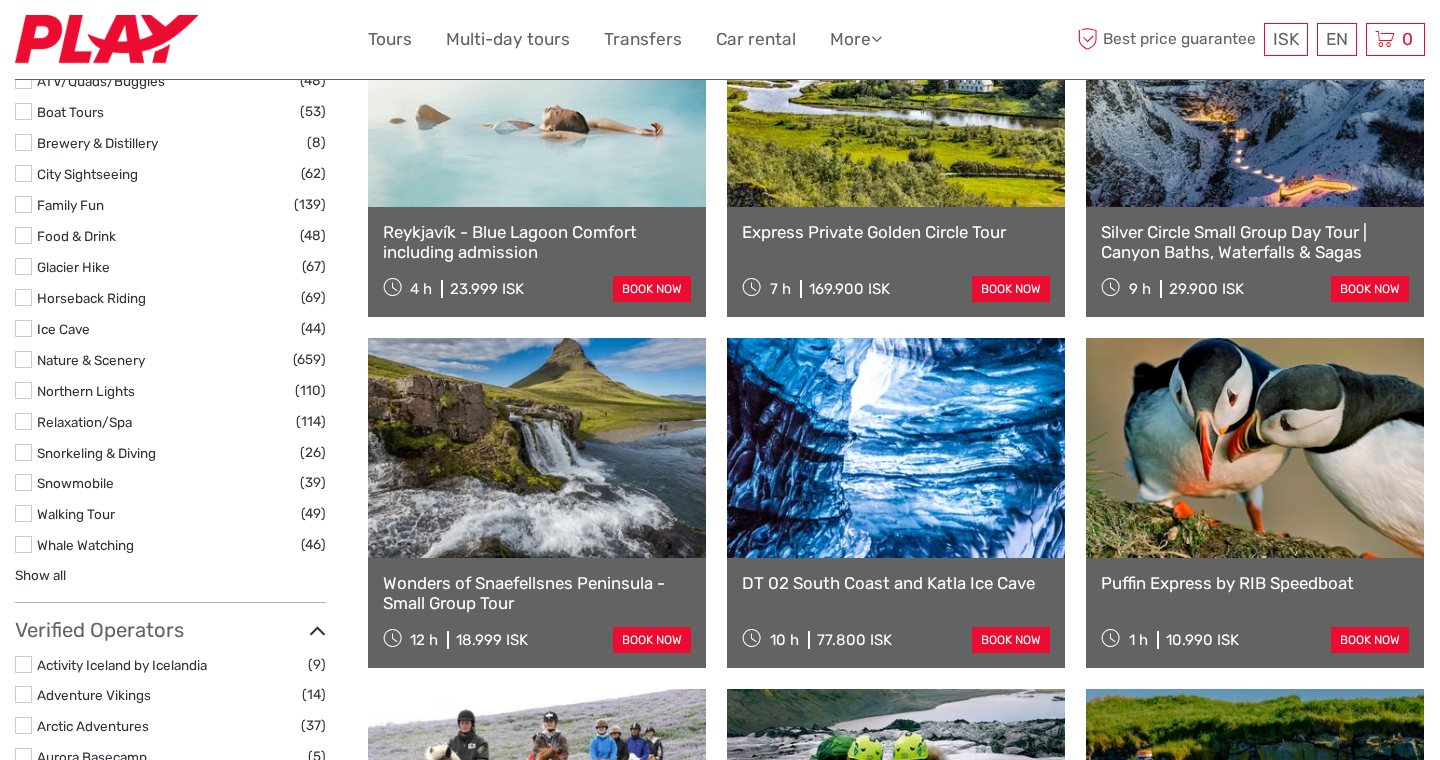 select 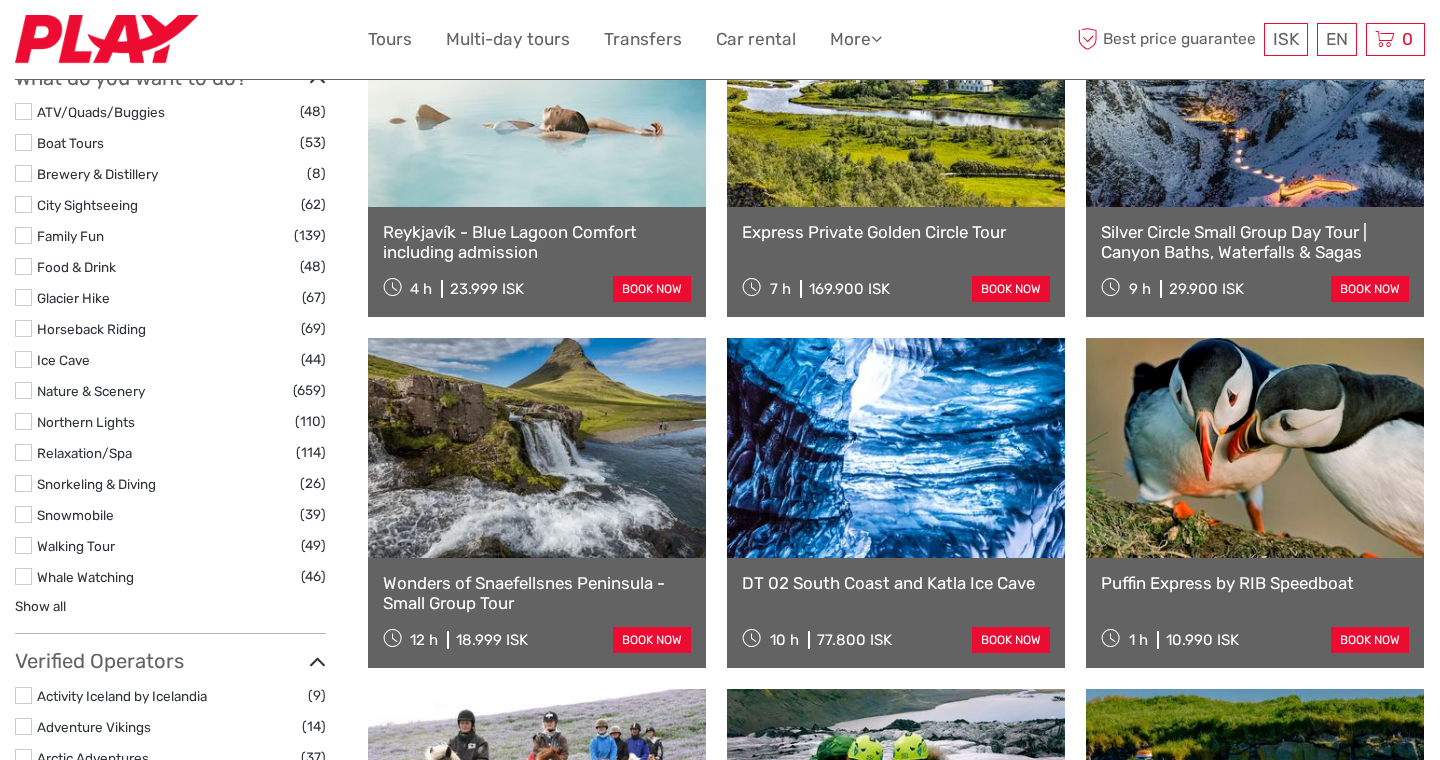 scroll, scrollTop: 0, scrollLeft: 0, axis: both 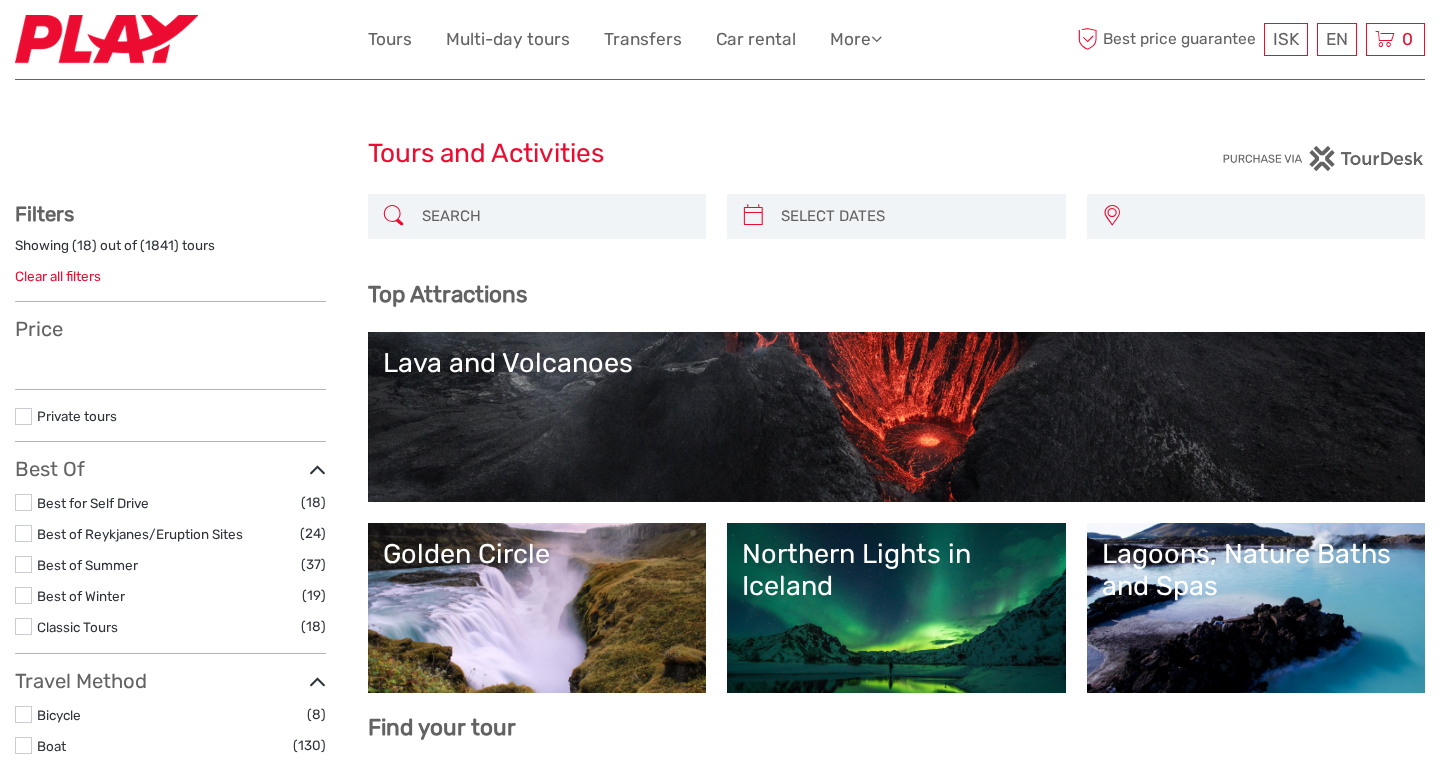 select 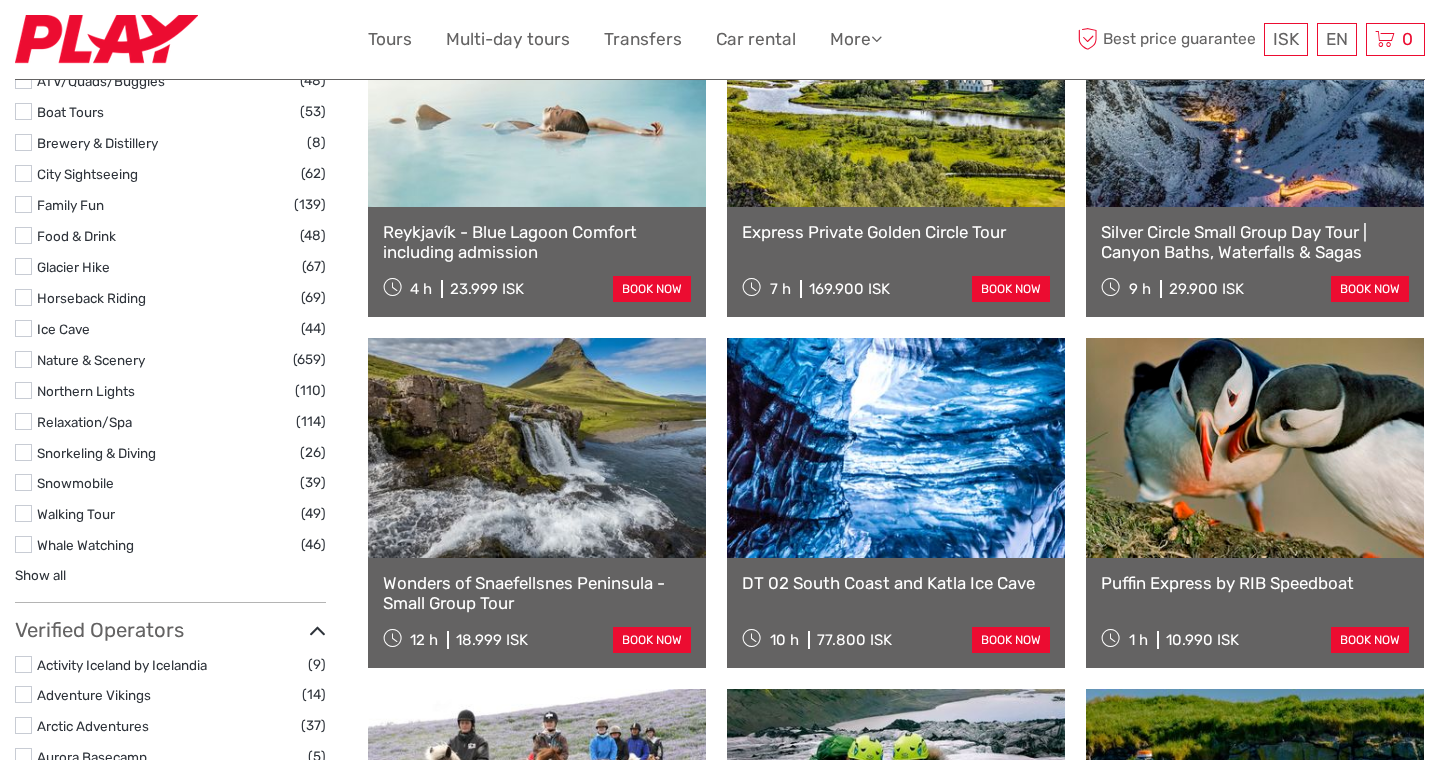 select 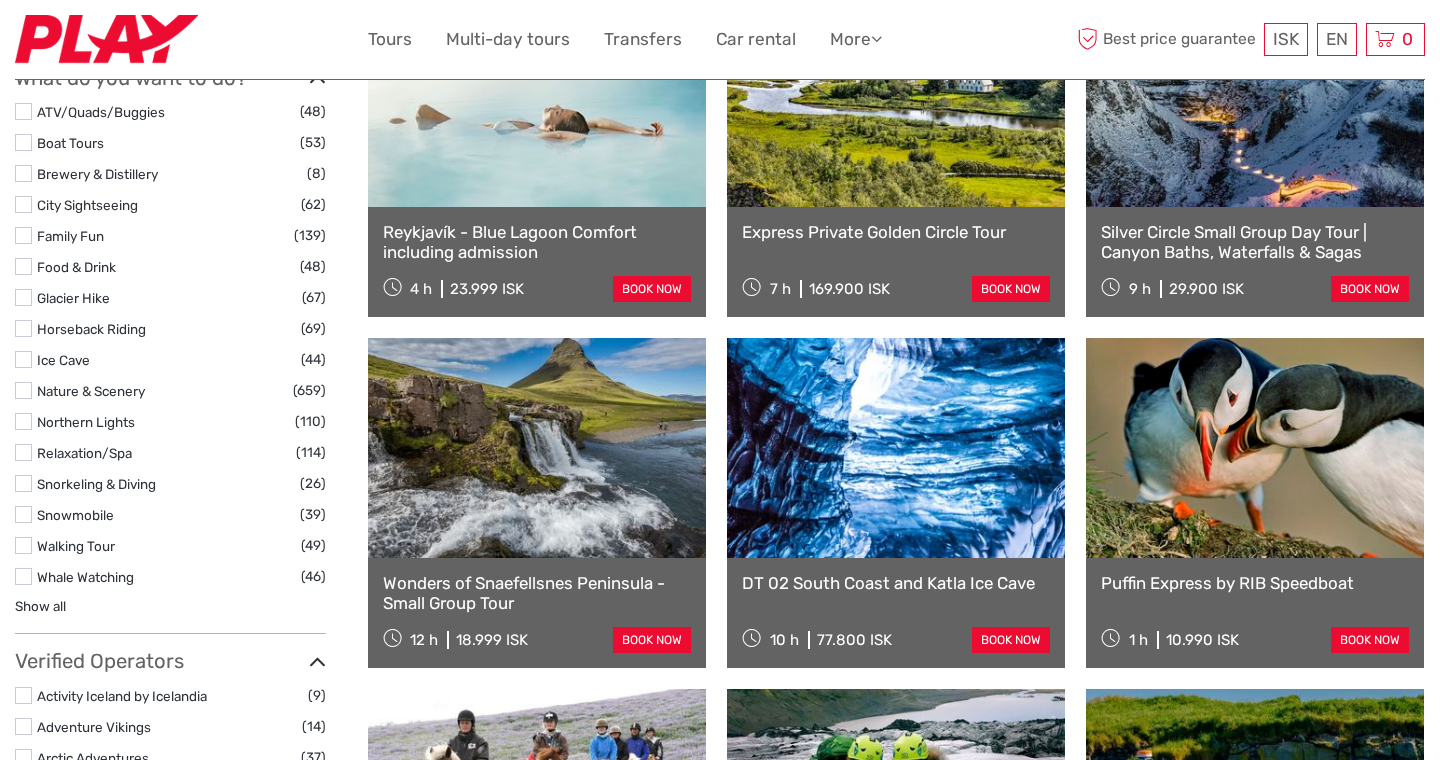 scroll, scrollTop: 0, scrollLeft: 0, axis: both 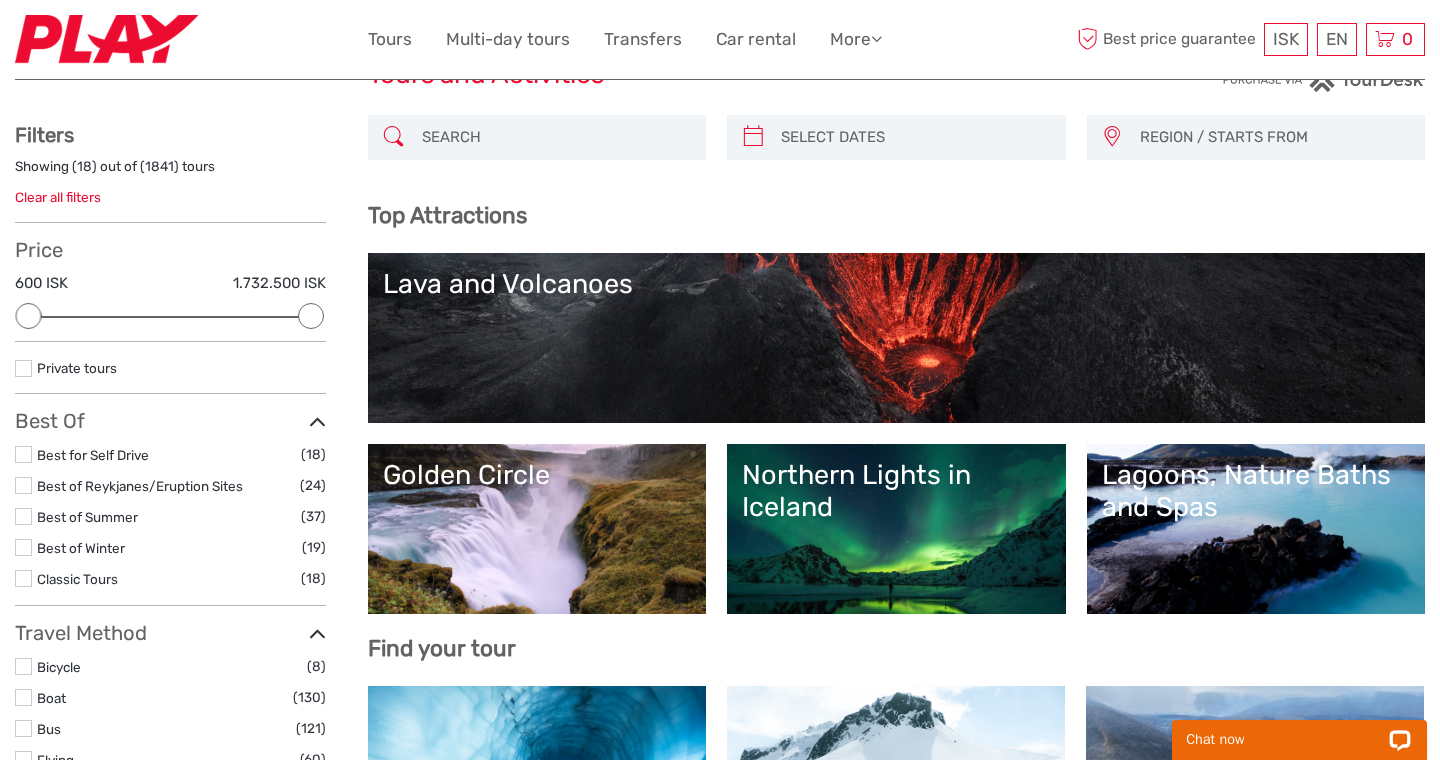 drag, startPoint x: 34, startPoint y: 312, endPoint x: 18, endPoint y: 316, distance: 16.492422 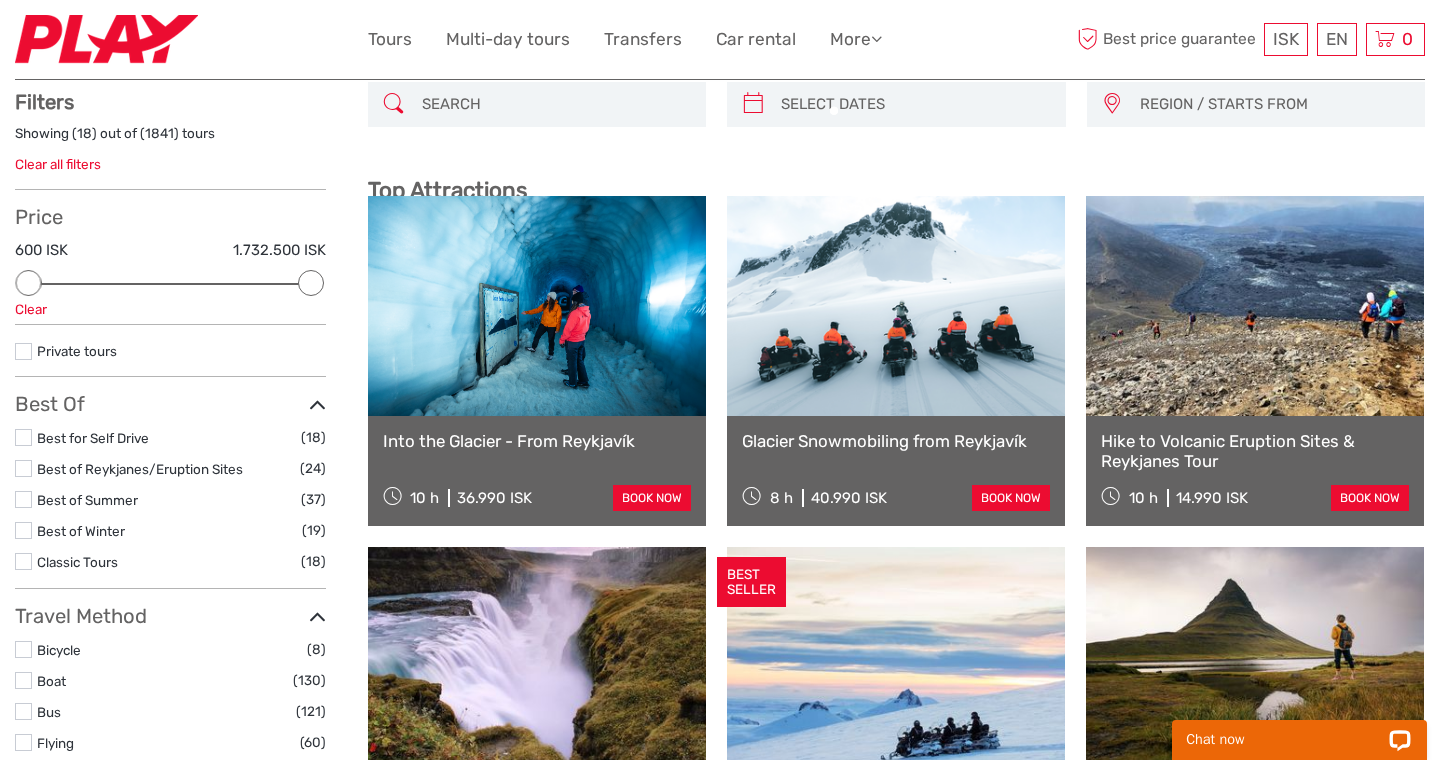 scroll, scrollTop: 113, scrollLeft: 0, axis: vertical 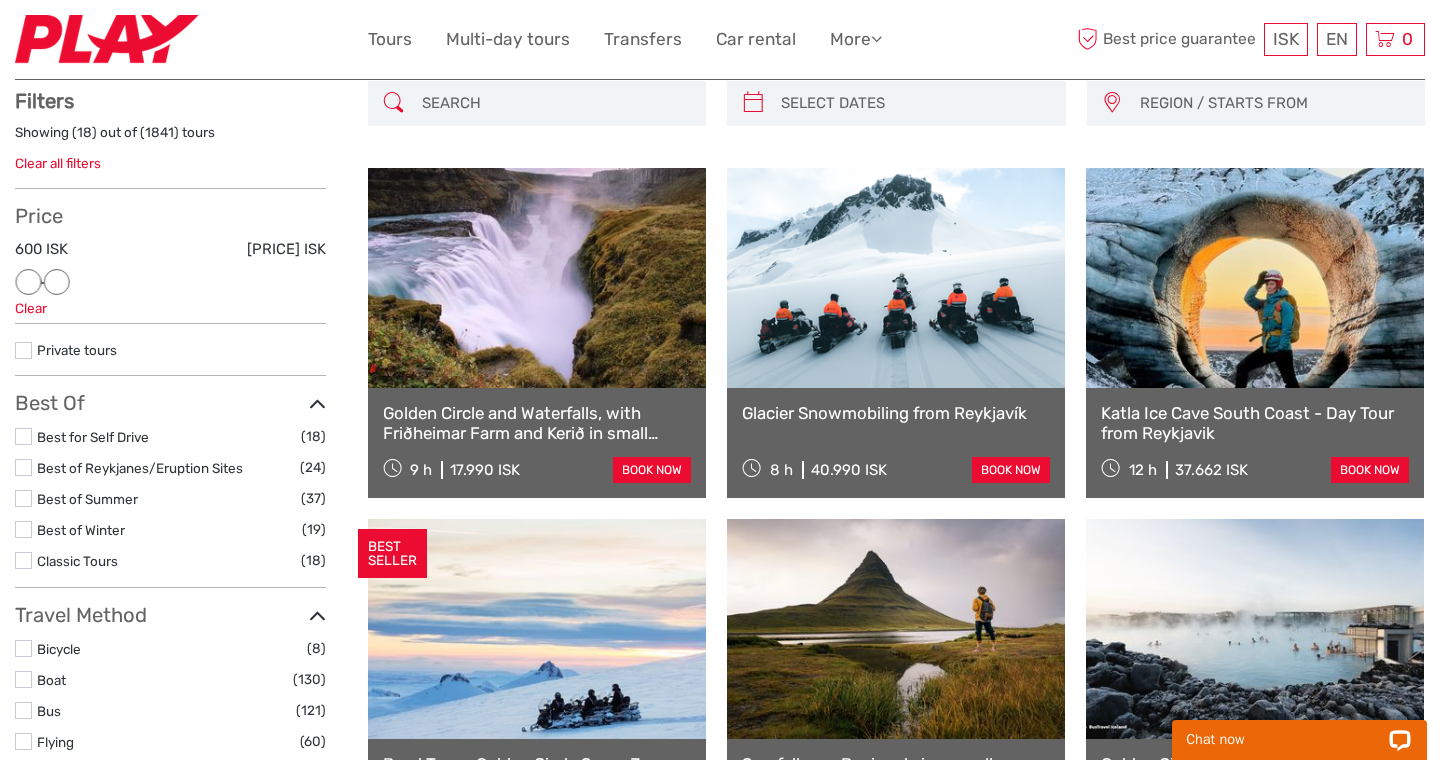 drag, startPoint x: 316, startPoint y: 283, endPoint x: 50, endPoint y: 283, distance: 266 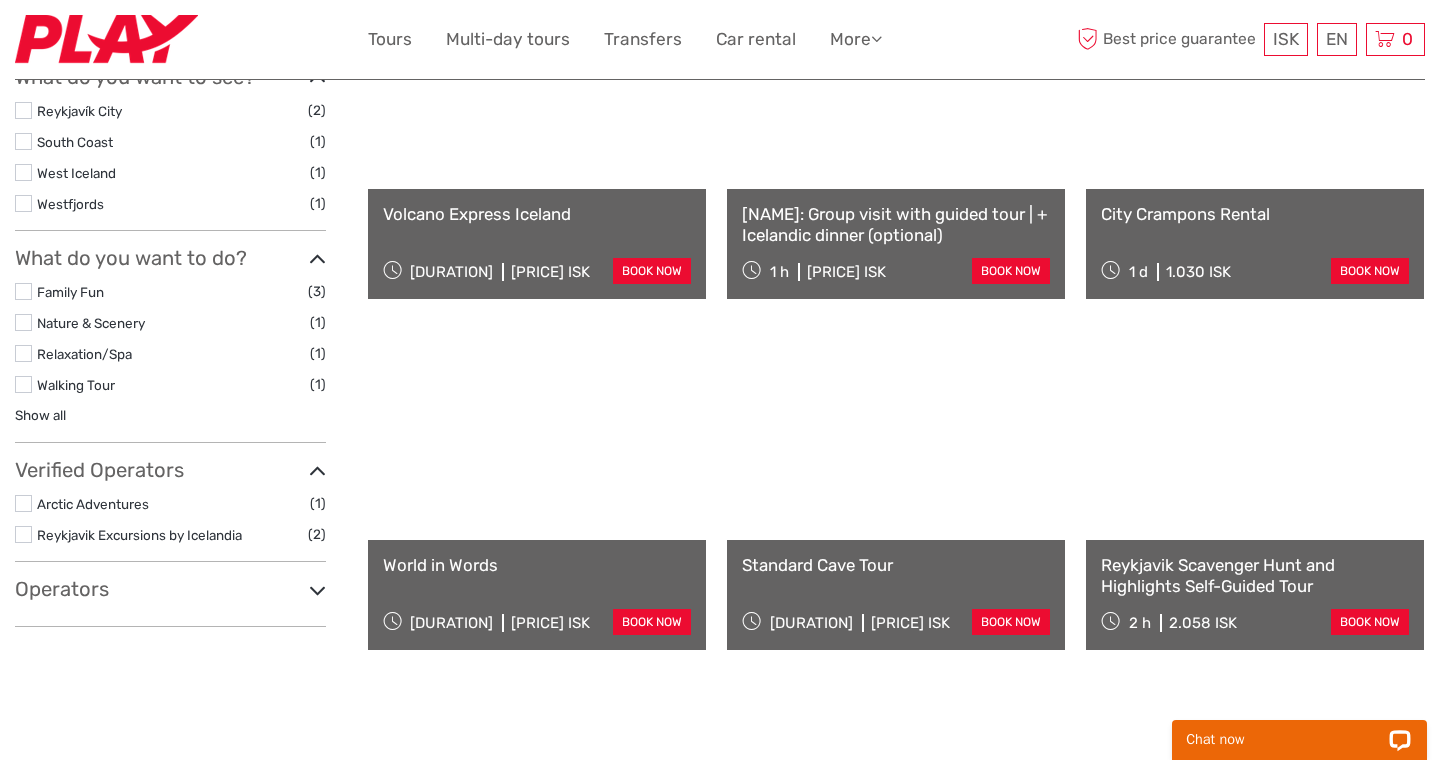 scroll, scrollTop: 0, scrollLeft: 0, axis: both 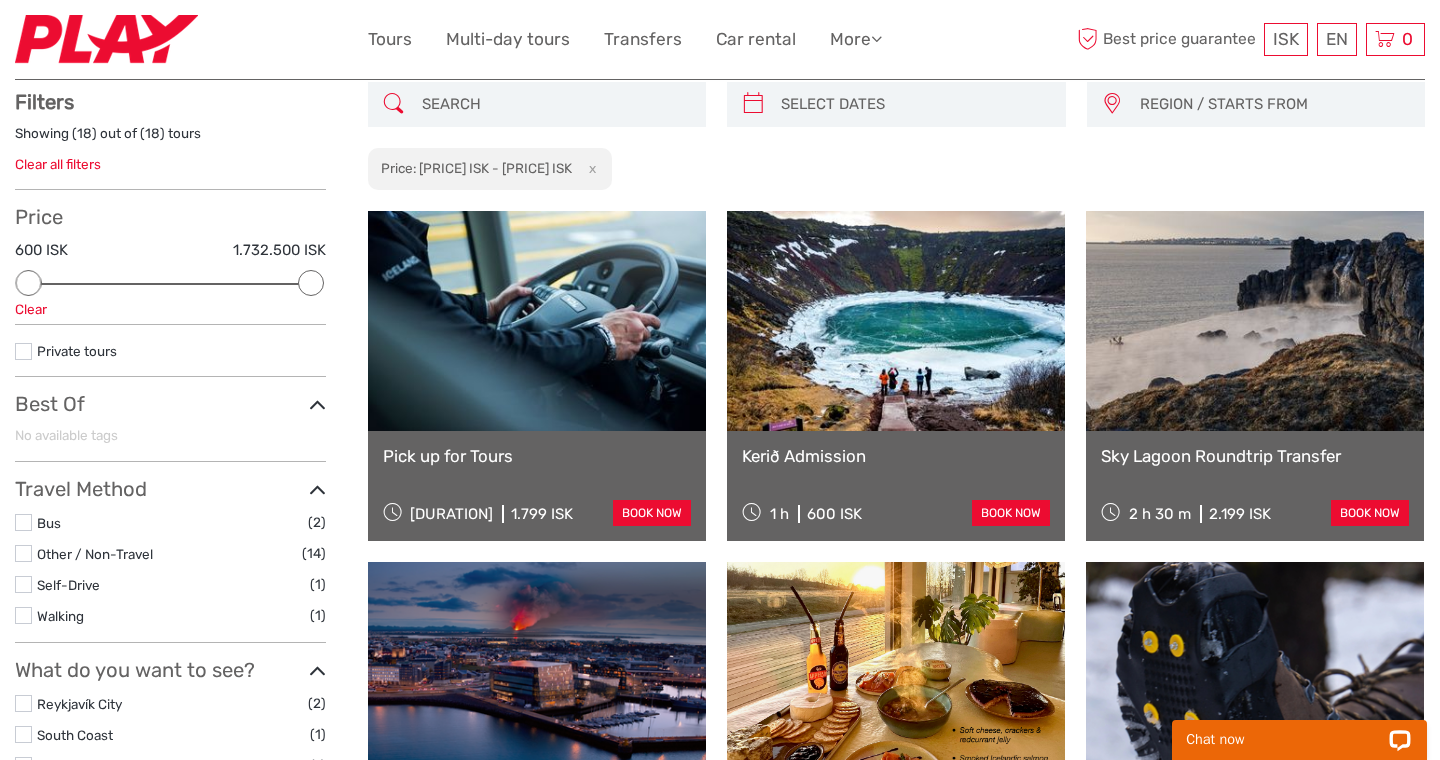 drag, startPoint x: 53, startPoint y: 283, endPoint x: 404, endPoint y: 297, distance: 351.27908 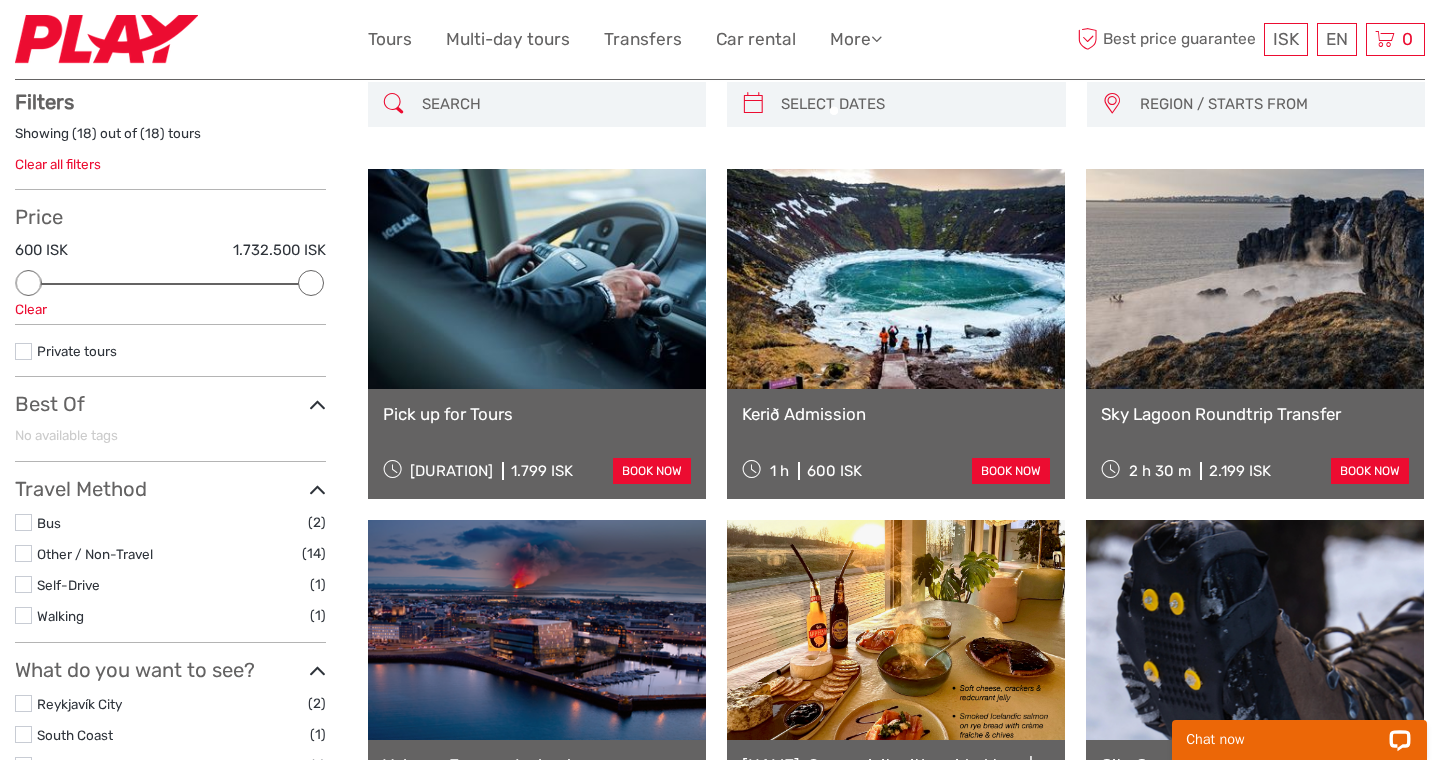 scroll, scrollTop: 113, scrollLeft: 0, axis: vertical 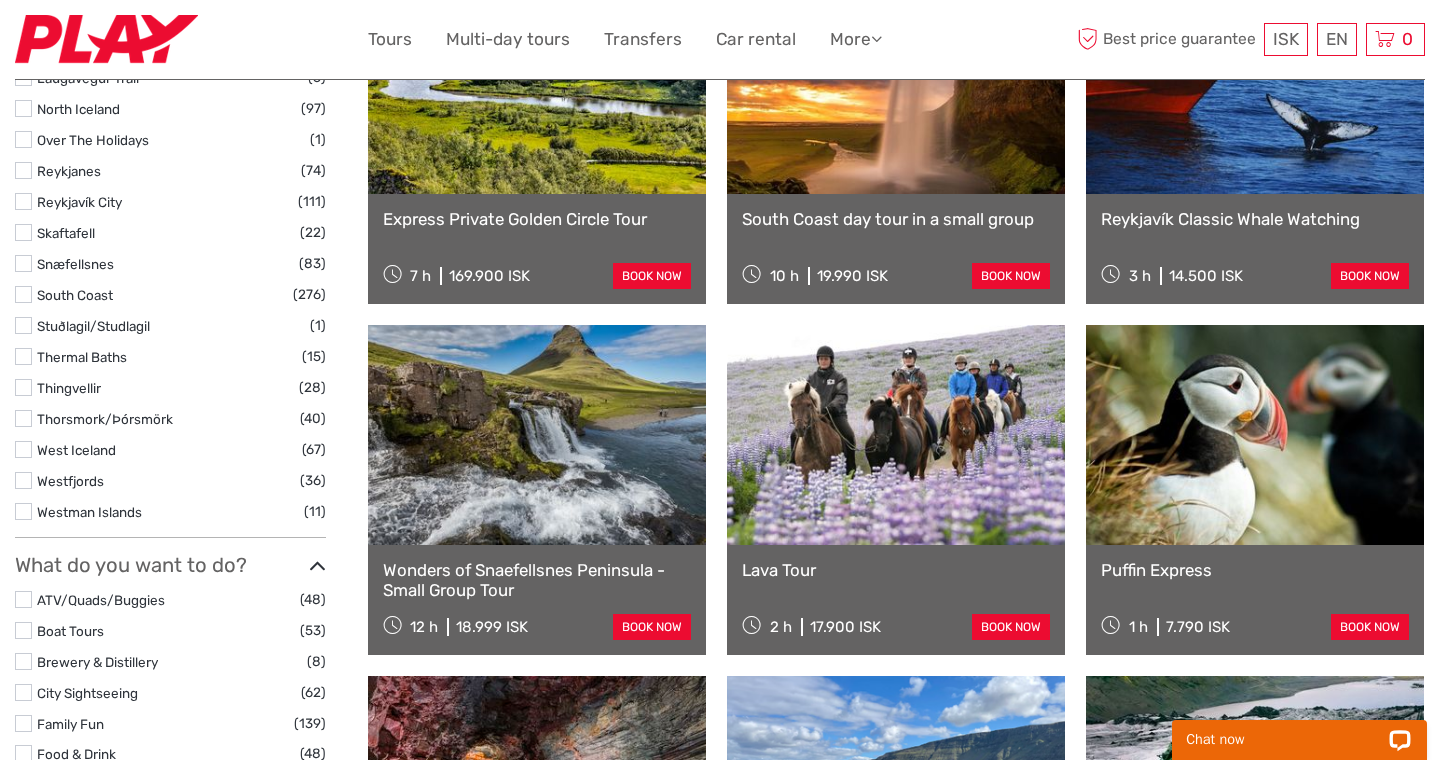click at bounding box center [23, 356] 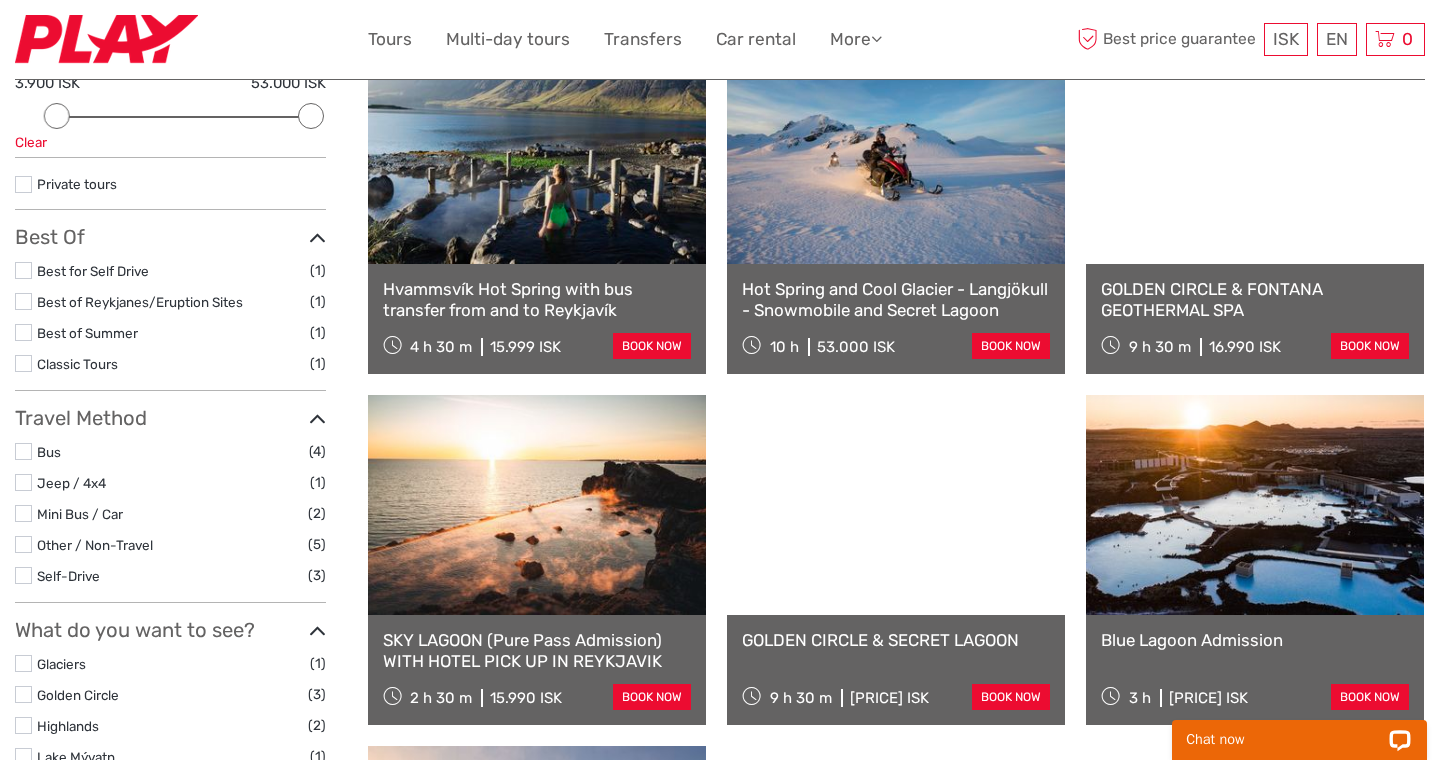 scroll, scrollTop: 282, scrollLeft: 0, axis: vertical 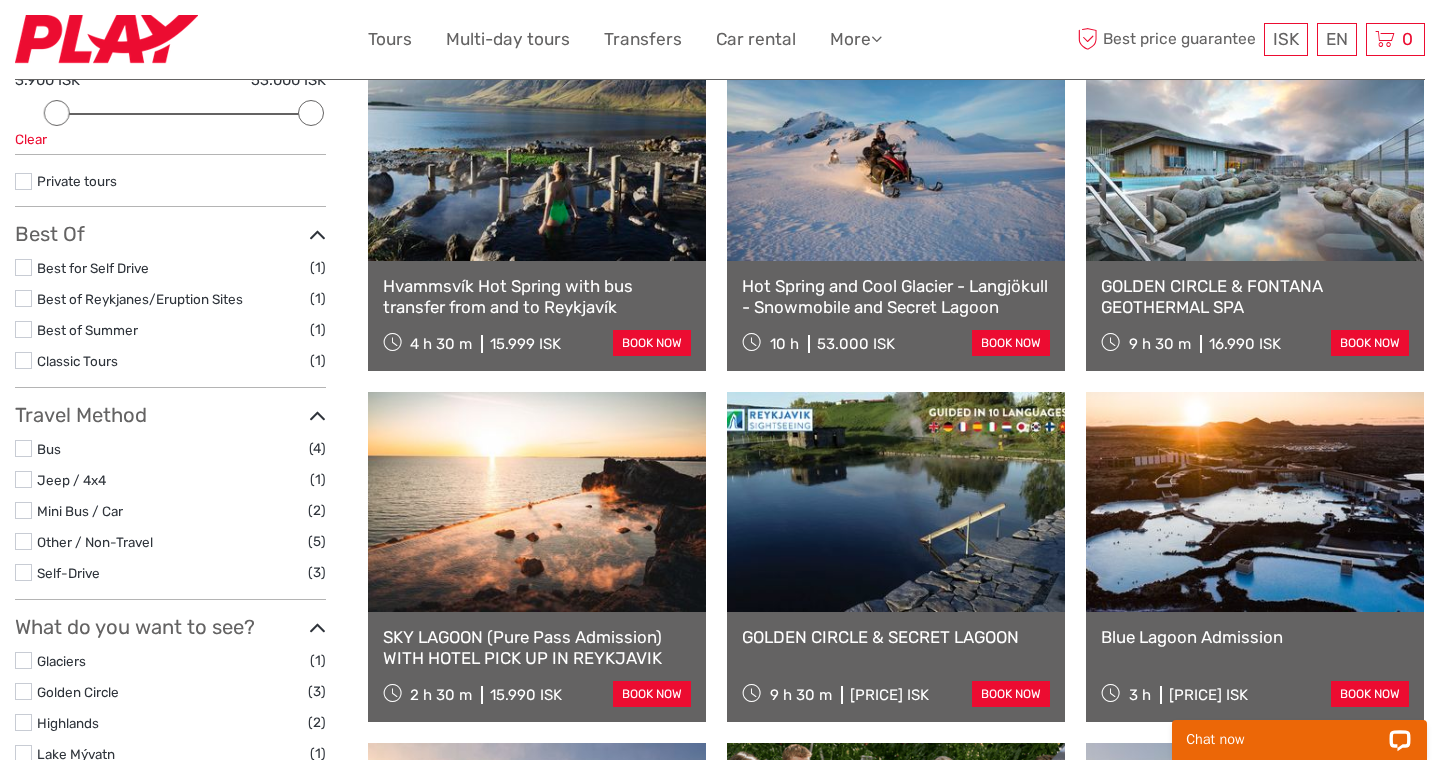 click at bounding box center [537, 151] 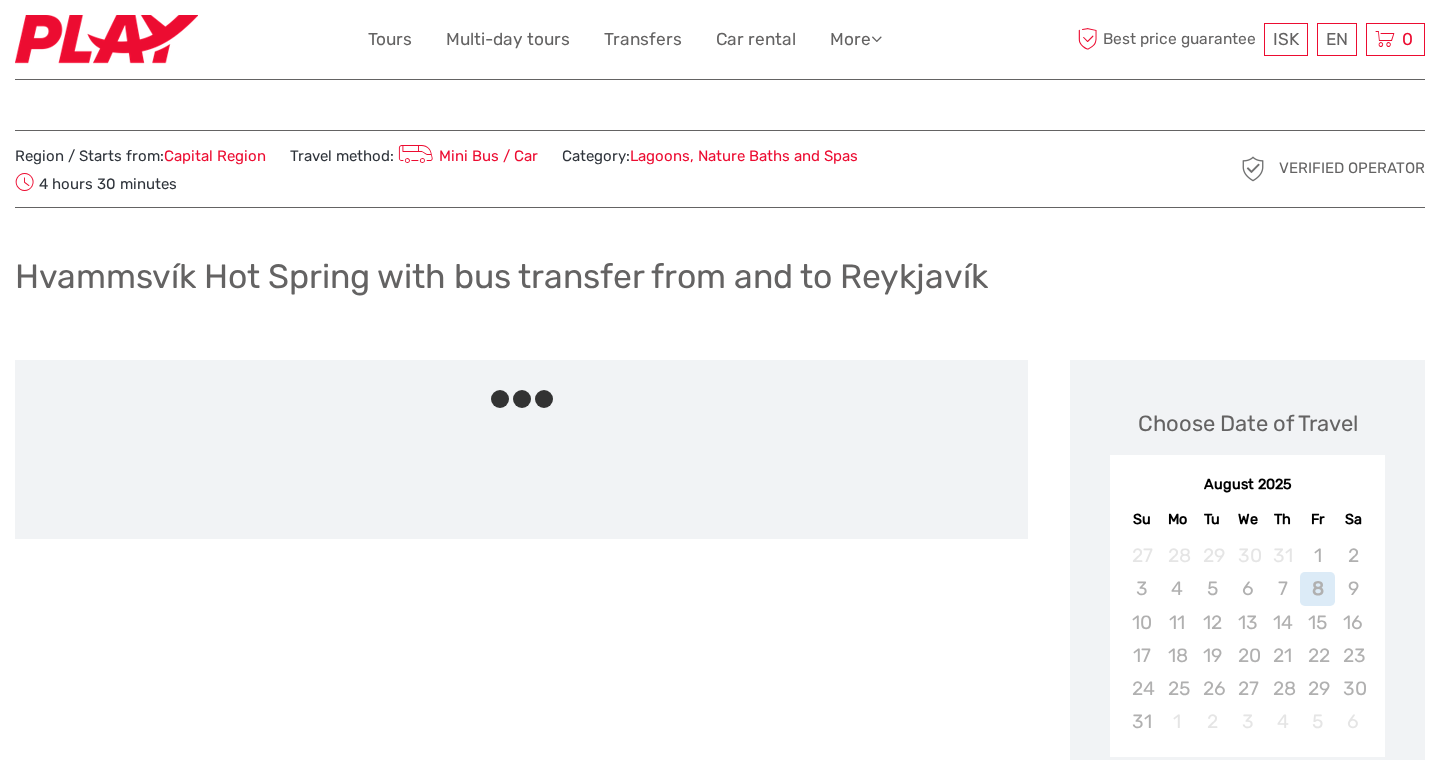 scroll, scrollTop: 0, scrollLeft: 0, axis: both 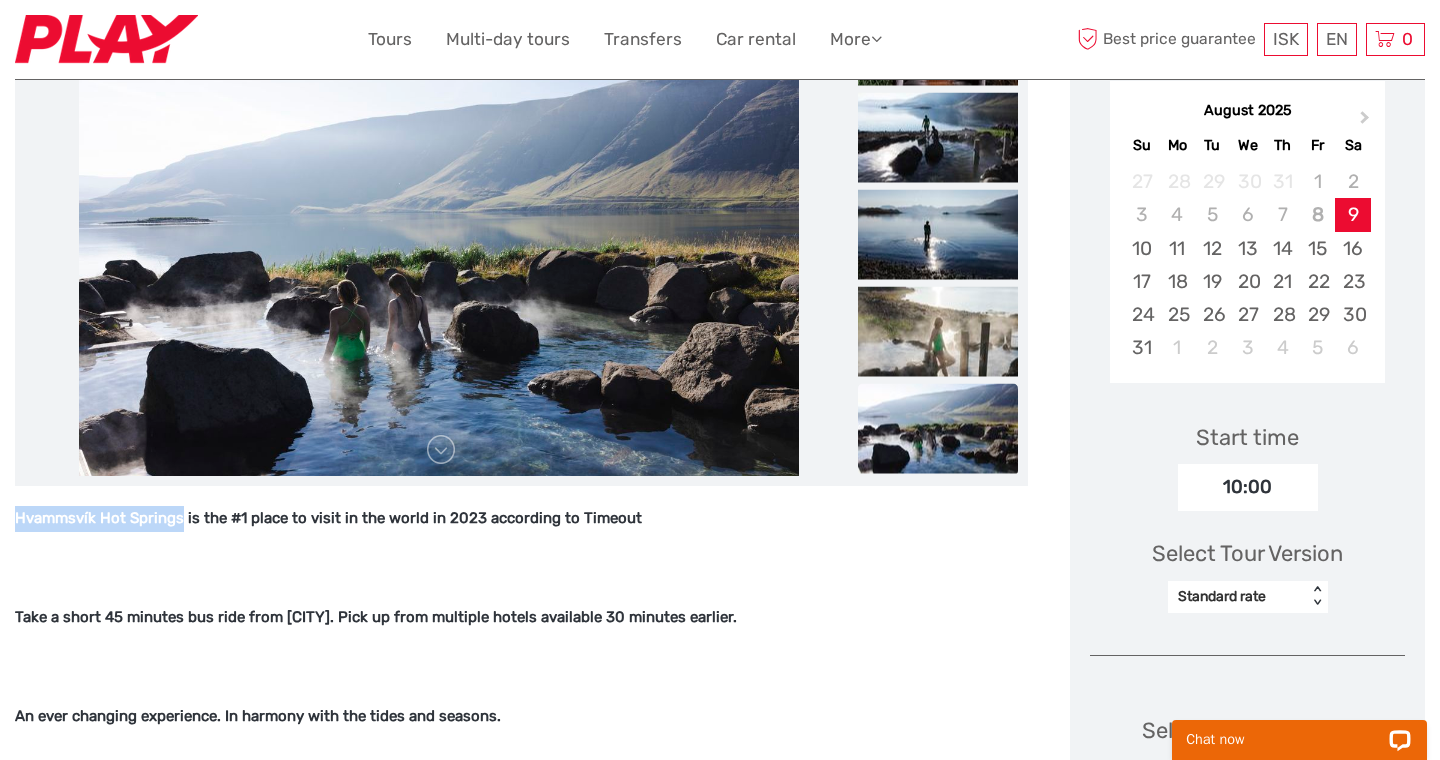 drag, startPoint x: 15, startPoint y: 518, endPoint x: 182, endPoint y: 525, distance: 167.14664 